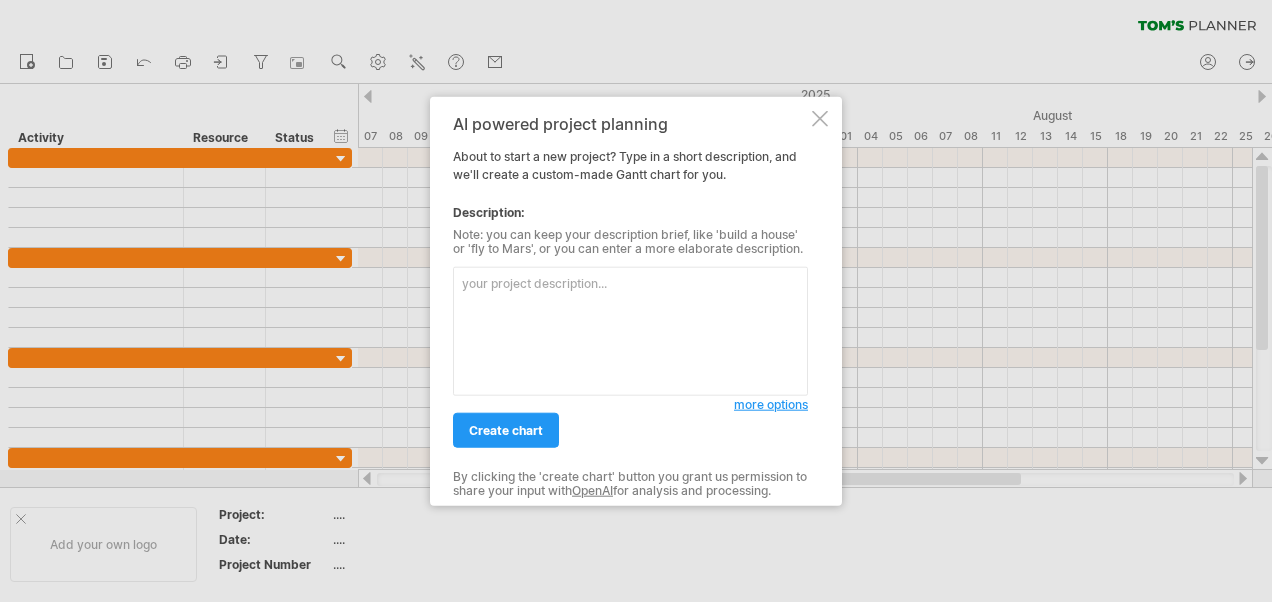 click at bounding box center (630, 331) 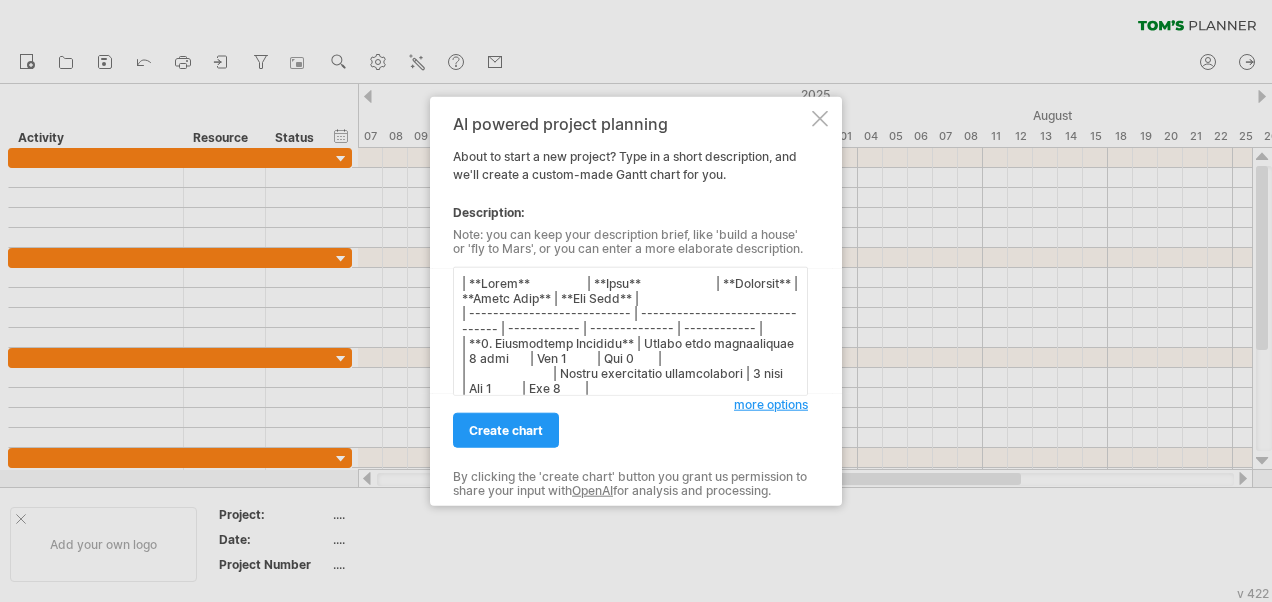 scroll, scrollTop: 314, scrollLeft: 0, axis: vertical 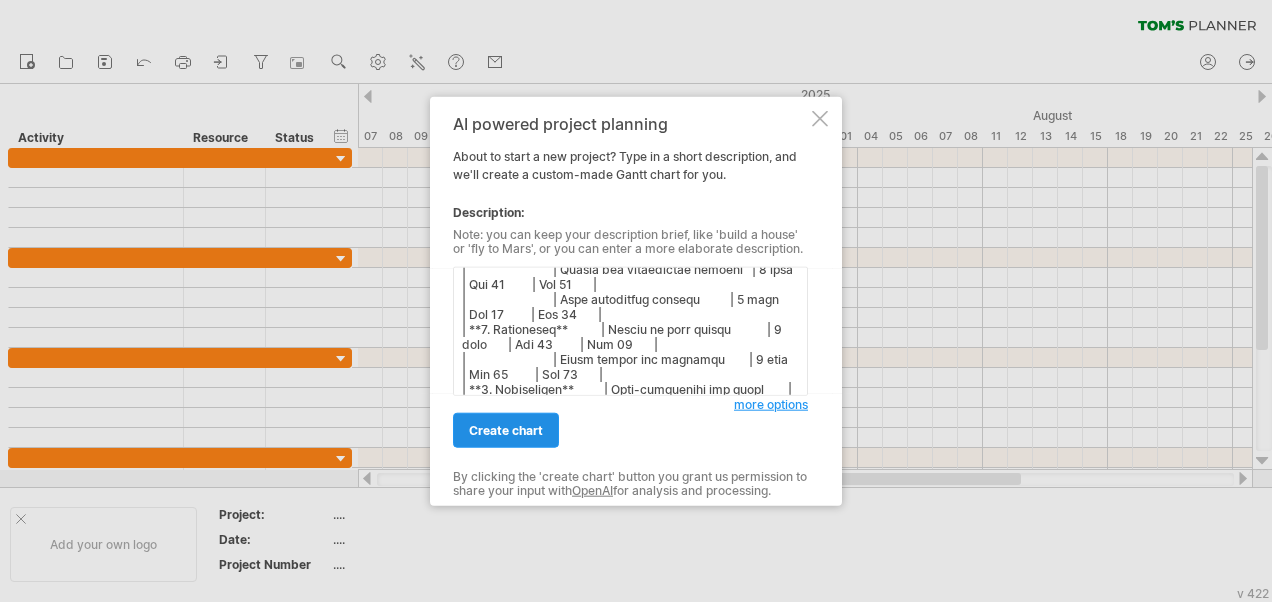 type on "| **Phase**                   | **Task**                         | **Duration** | **Start Date** | **End Date** |
| --------------------------- | -------------------------------- | ------------ | -------------- | ------------ |
| **1. Requirement Analysis** | Gather user requirements         | 5 days       | Day 1          | Day 5        |
|                             | Create requirement specification | 3 days       | Day 6          | Day 8        |
| **2. System Design**        | Architectural design             | 4 days       | Day 9          | Day 12       |
|                             | Database and UI design           | 5 days       | Day 13         | Day 17       |
| **3. Implementation**       | Front-end development            | 6 days       | Day 18         | Day 23       |
|                             | Back-end development             | 7 days       | Day 24         | Day 30       |
|                             | Integrate modules                | 3 days       | Day 31         | Day 33    ..." 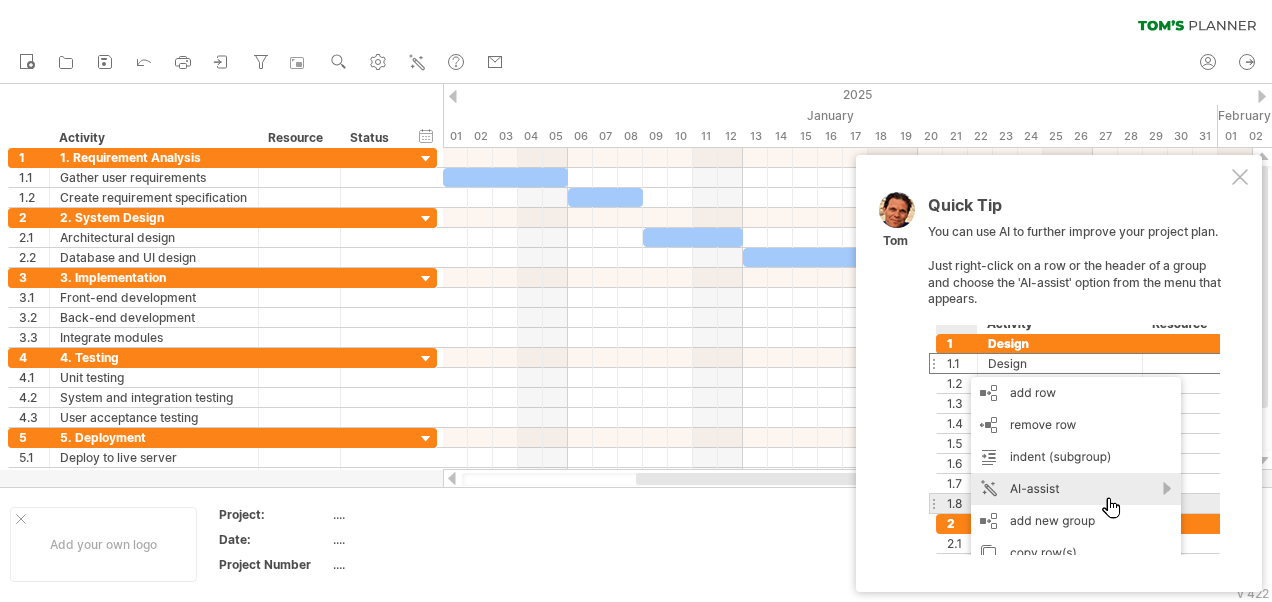click at bounding box center (1074, 440) 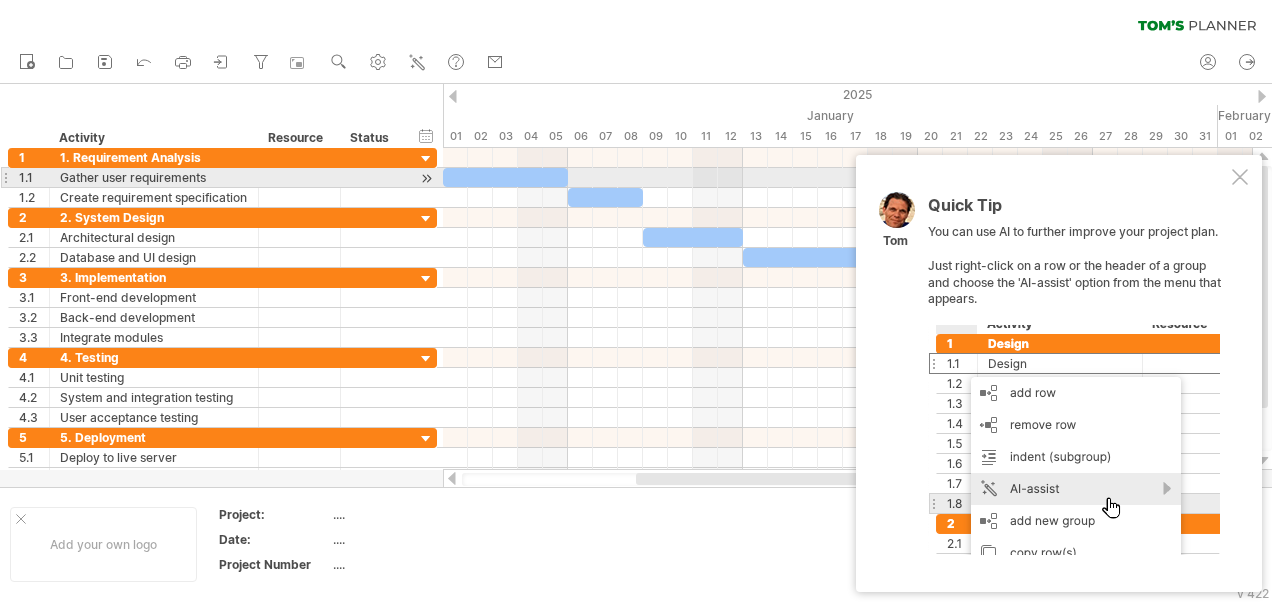 click on "Quick Tip You can use AI to further improve your project plan. Just right-click on a row or the header of a group and choose the 'AI-assist' option from the menu that appears.   [LAST]" at bounding box center [1059, 373] 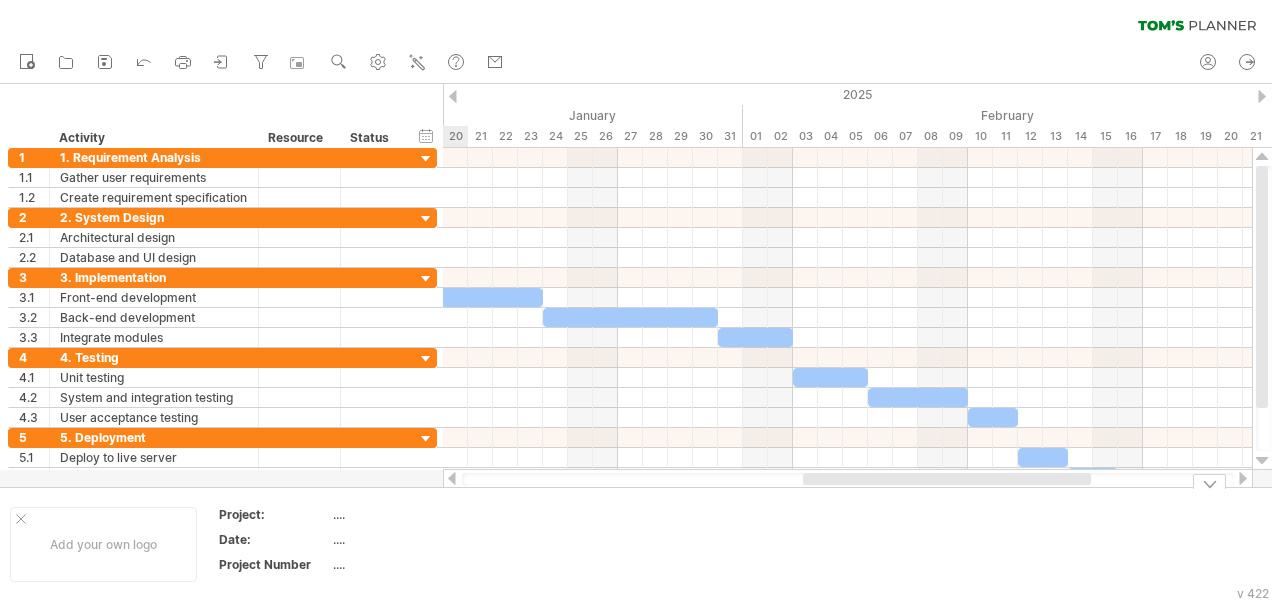 drag, startPoint x: 888, startPoint y: 483, endPoint x: 1054, endPoint y: 508, distance: 167.87198 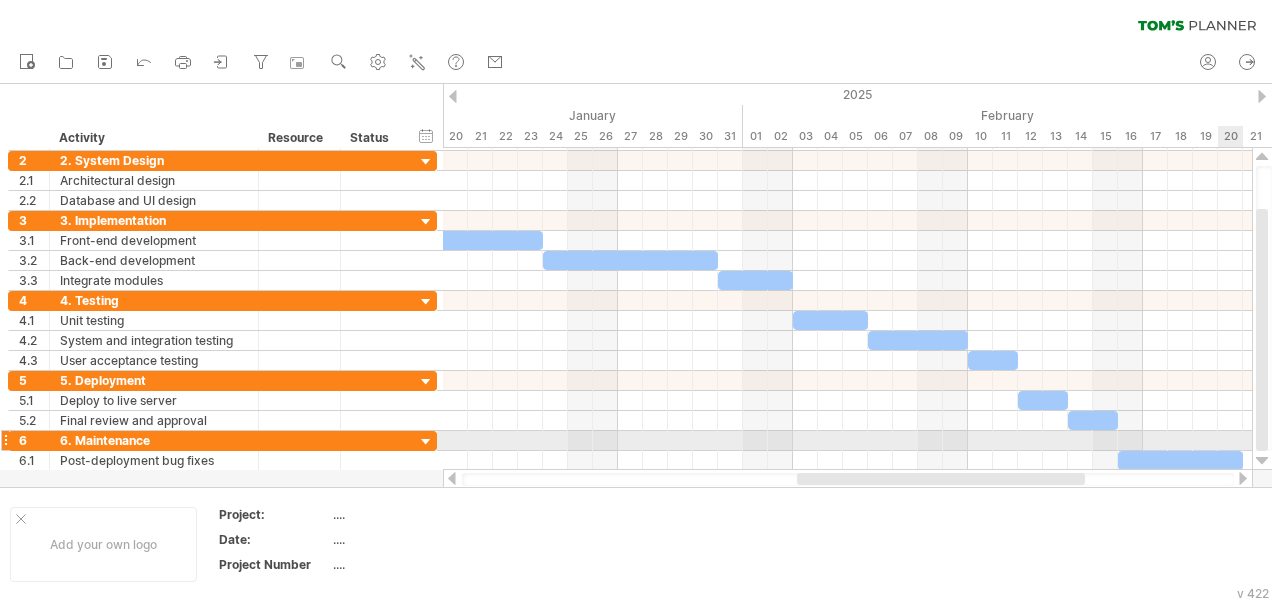 drag, startPoint x: 1262, startPoint y: 334, endPoint x: 1264, endPoint y: 437, distance: 103.01942 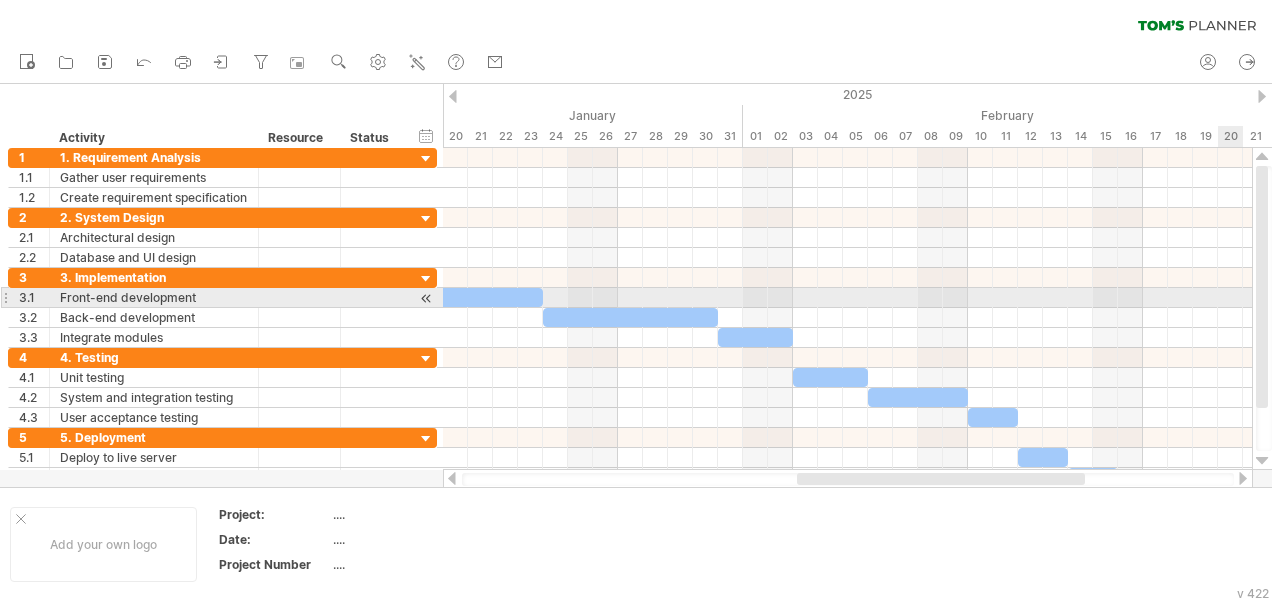 drag, startPoint x: 1264, startPoint y: 437, endPoint x: 1261, endPoint y: 288, distance: 149.0302 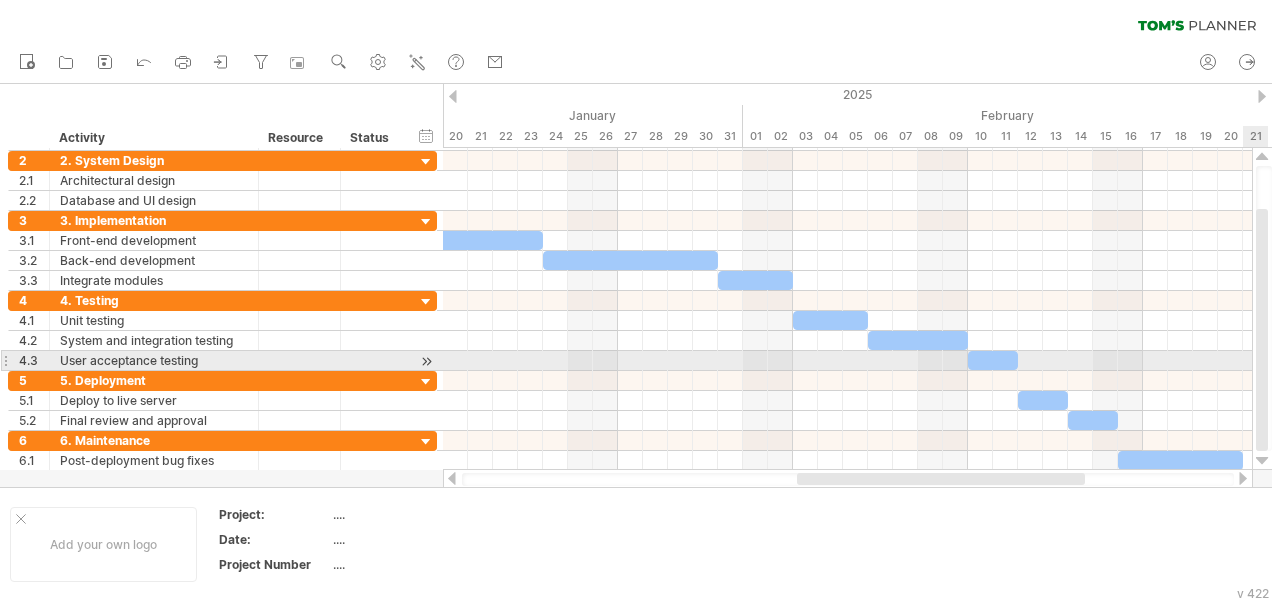 drag, startPoint x: 1262, startPoint y: 261, endPoint x: 1246, endPoint y: 366, distance: 106.21205 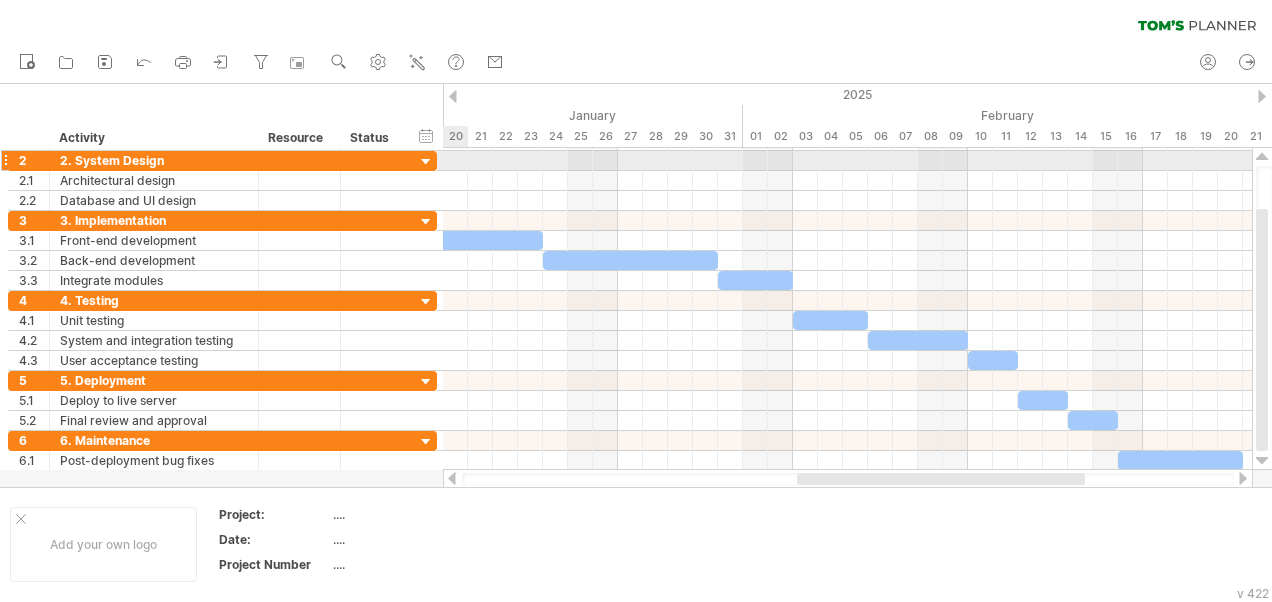 click at bounding box center (426, 162) 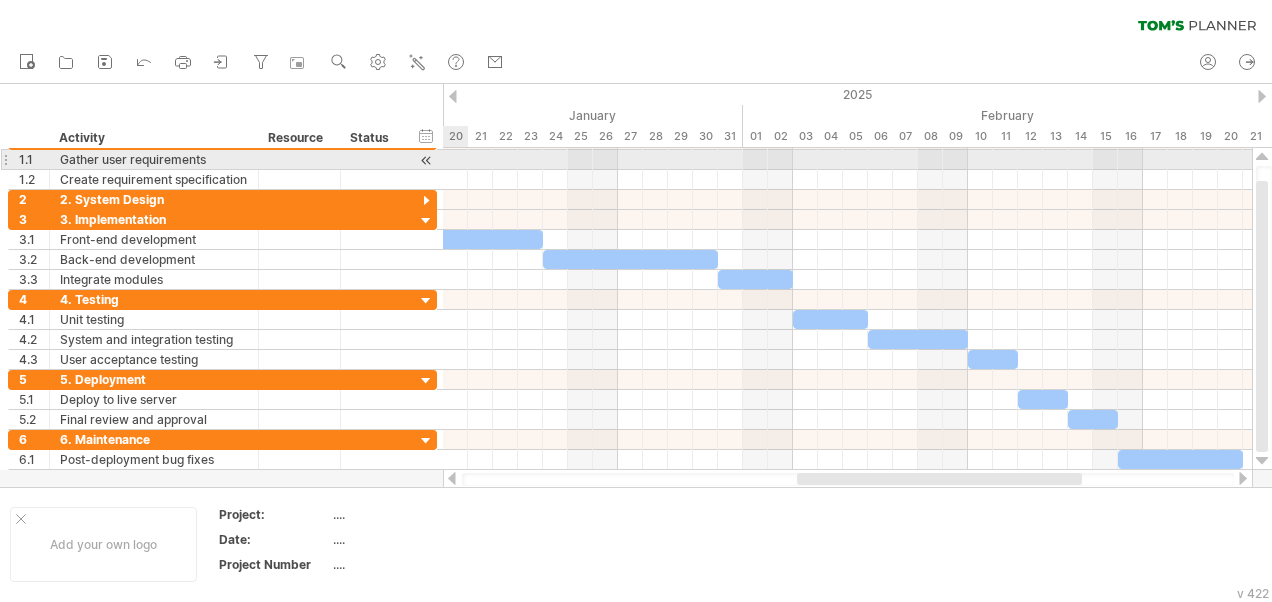 click at bounding box center [426, 160] 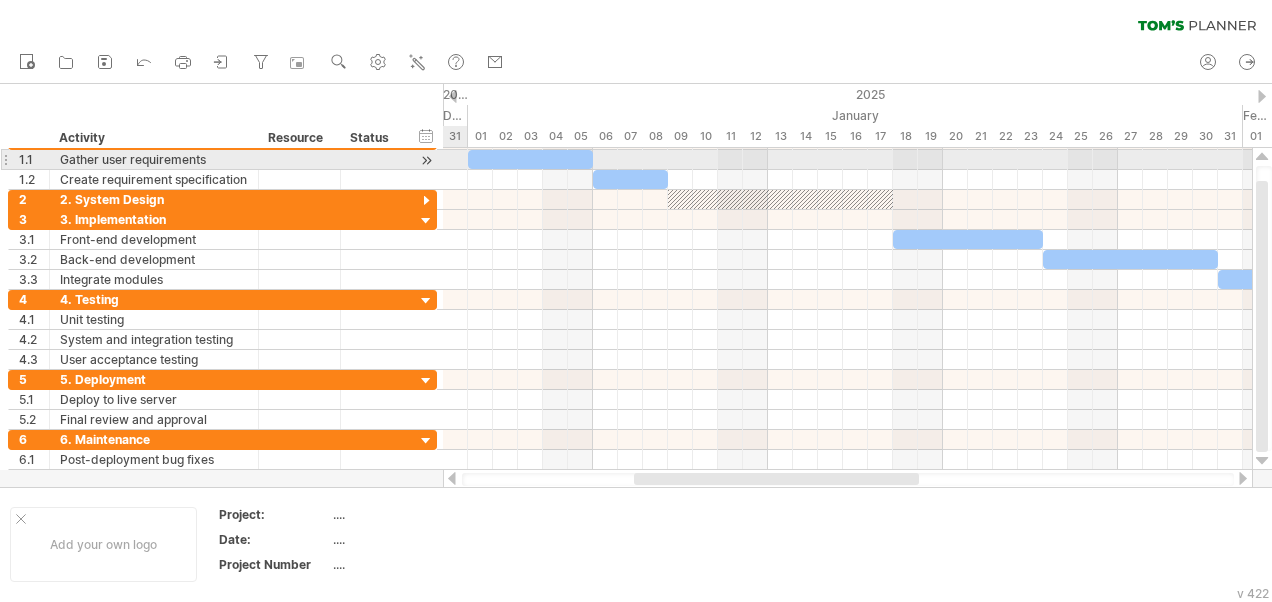 click at bounding box center (426, 160) 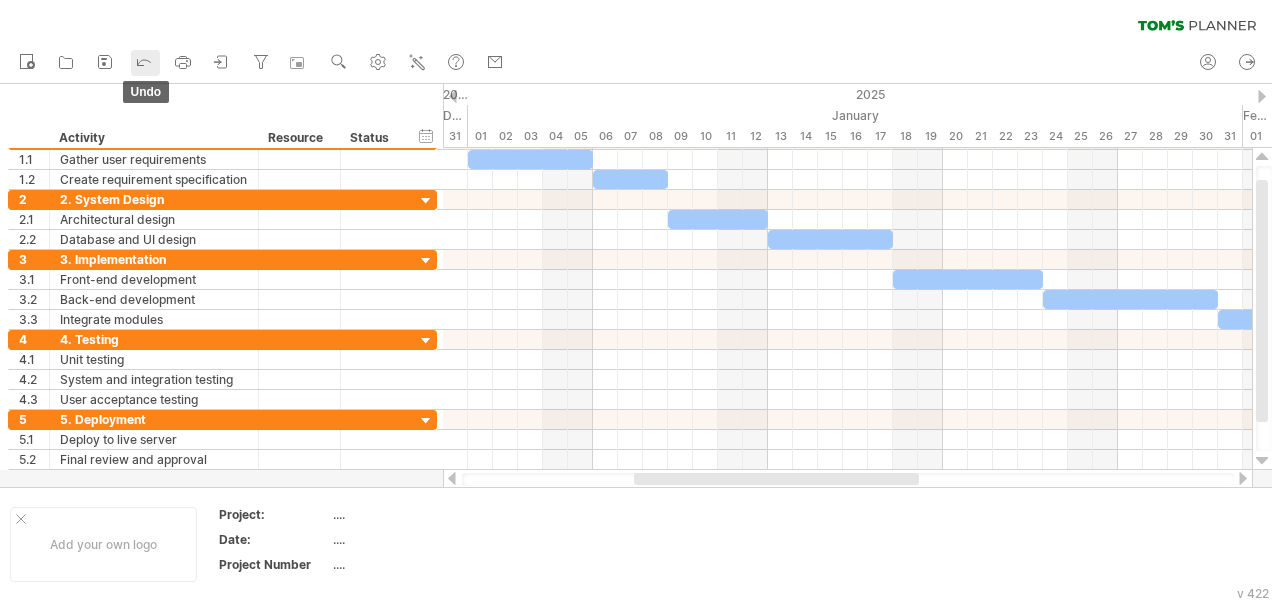 click at bounding box center [144, 61] 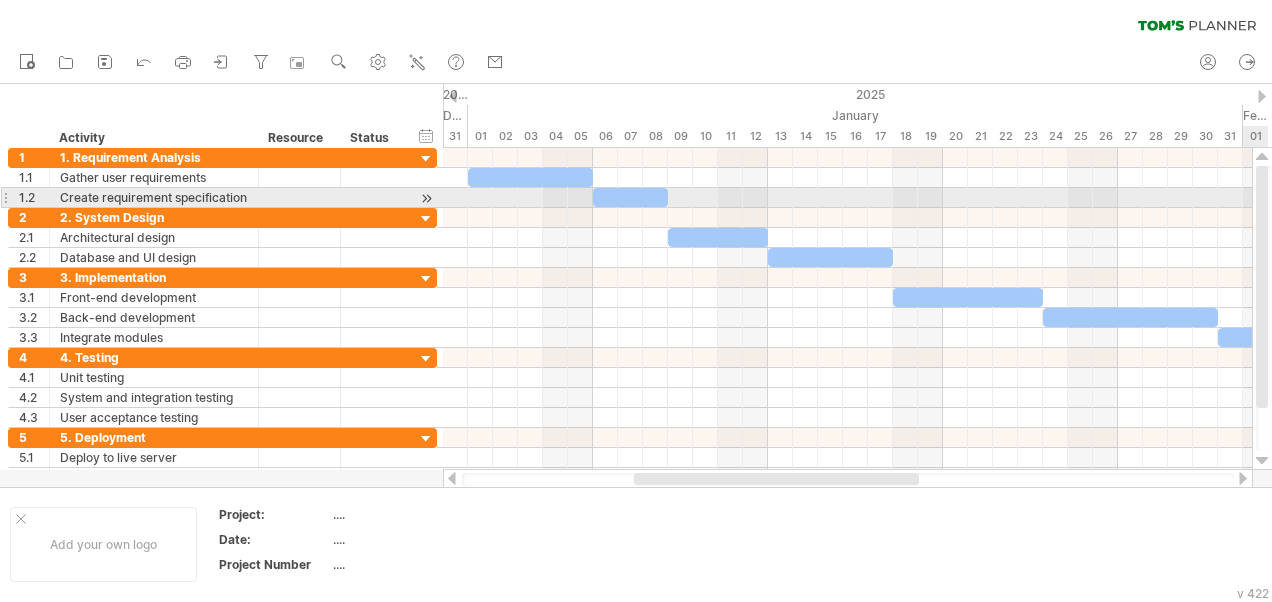 drag, startPoint x: 1266, startPoint y: 247, endPoint x: 1263, endPoint y: 192, distance: 55.081757 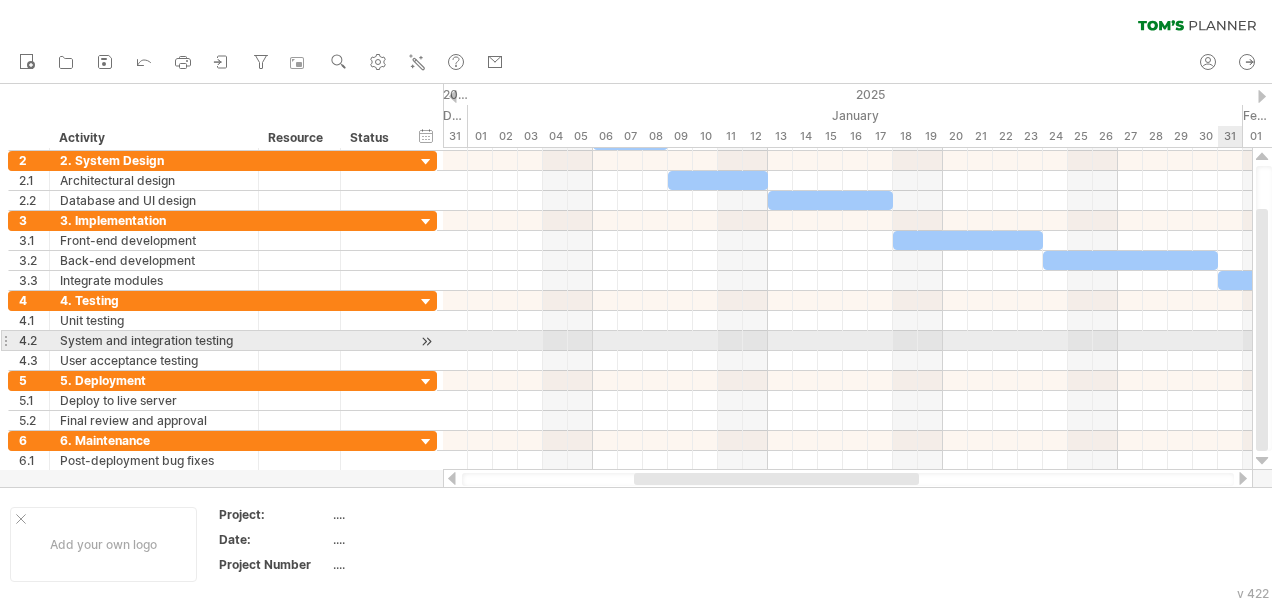 drag, startPoint x: 1267, startPoint y: 274, endPoint x: 1271, endPoint y: 371, distance: 97.082436 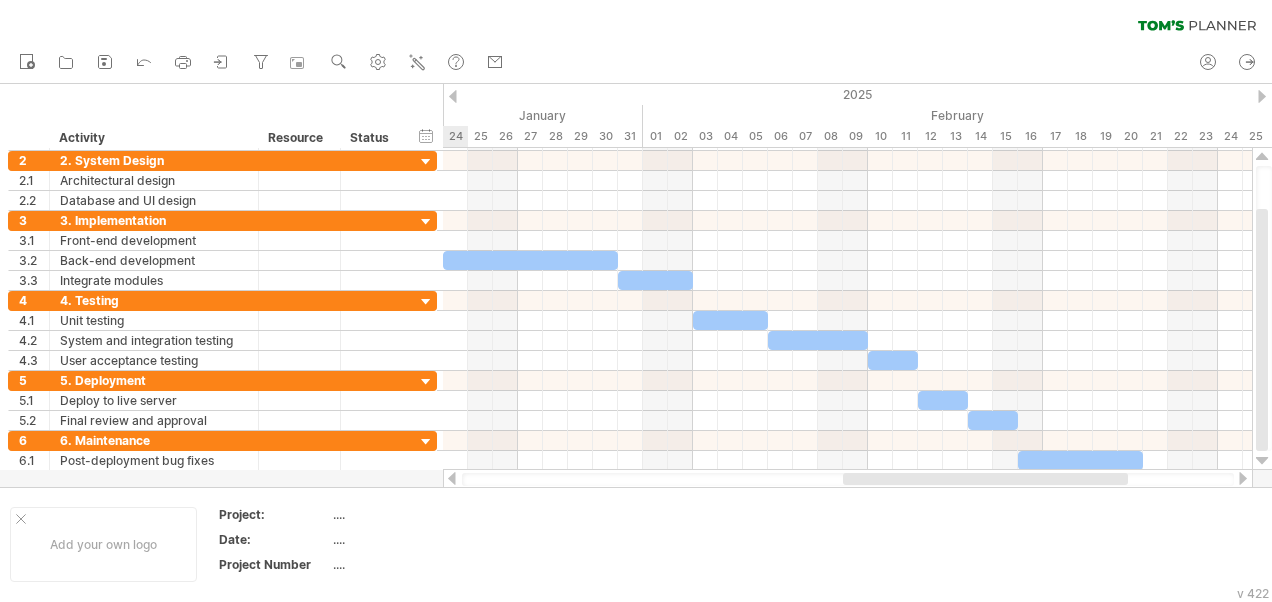 drag, startPoint x: 882, startPoint y: 482, endPoint x: 1091, endPoint y: 480, distance: 209.00957 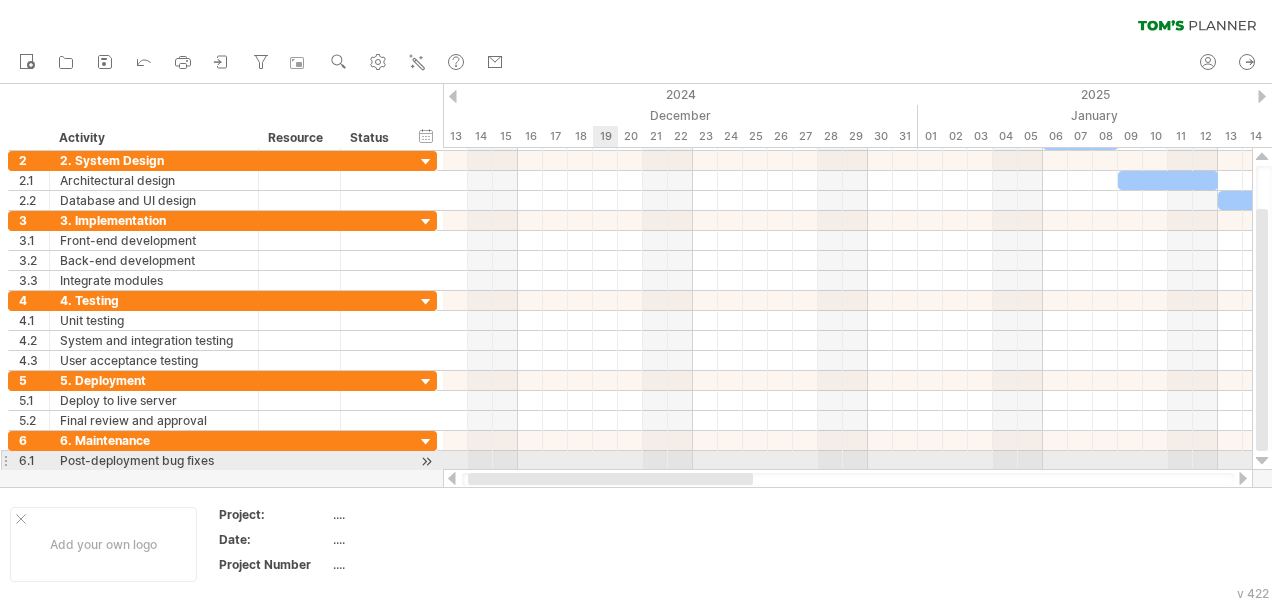 drag, startPoint x: 952, startPoint y: 478, endPoint x: 603, endPoint y: 465, distance: 349.24203 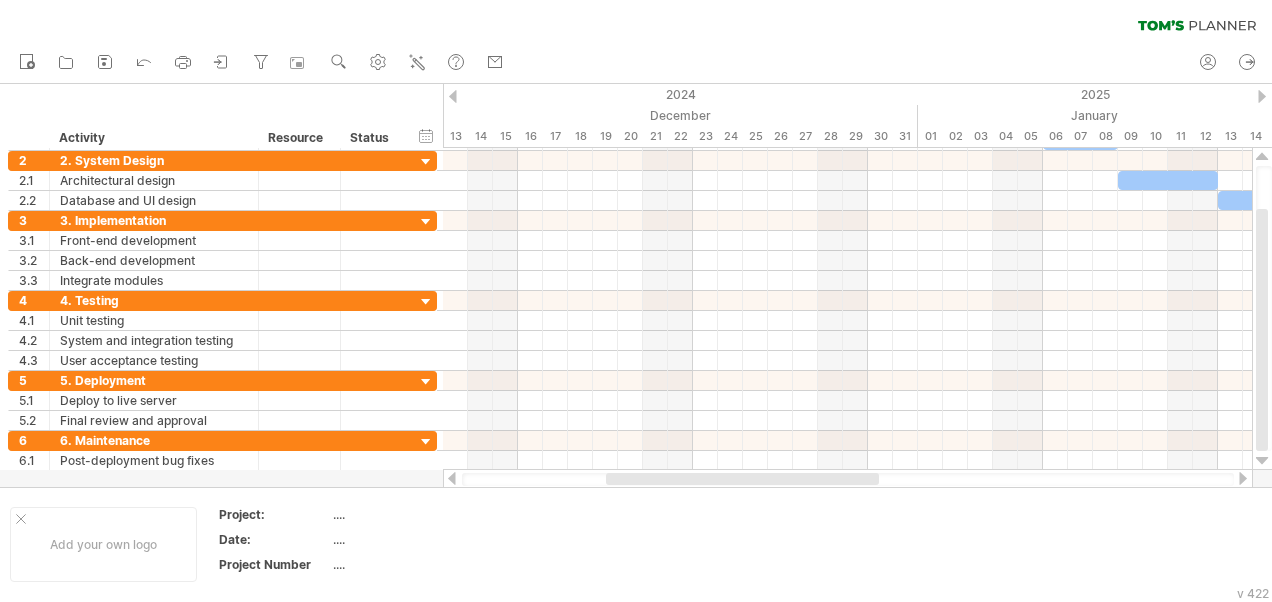 click at bounding box center (453, 96) 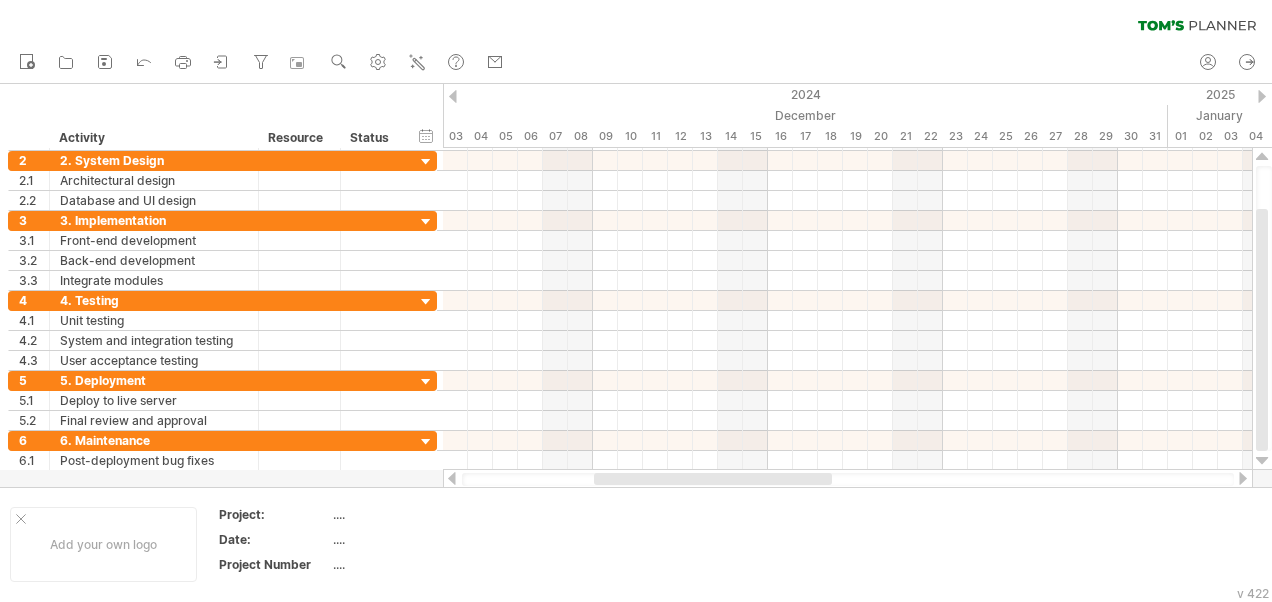 click at bounding box center [1262, 96] 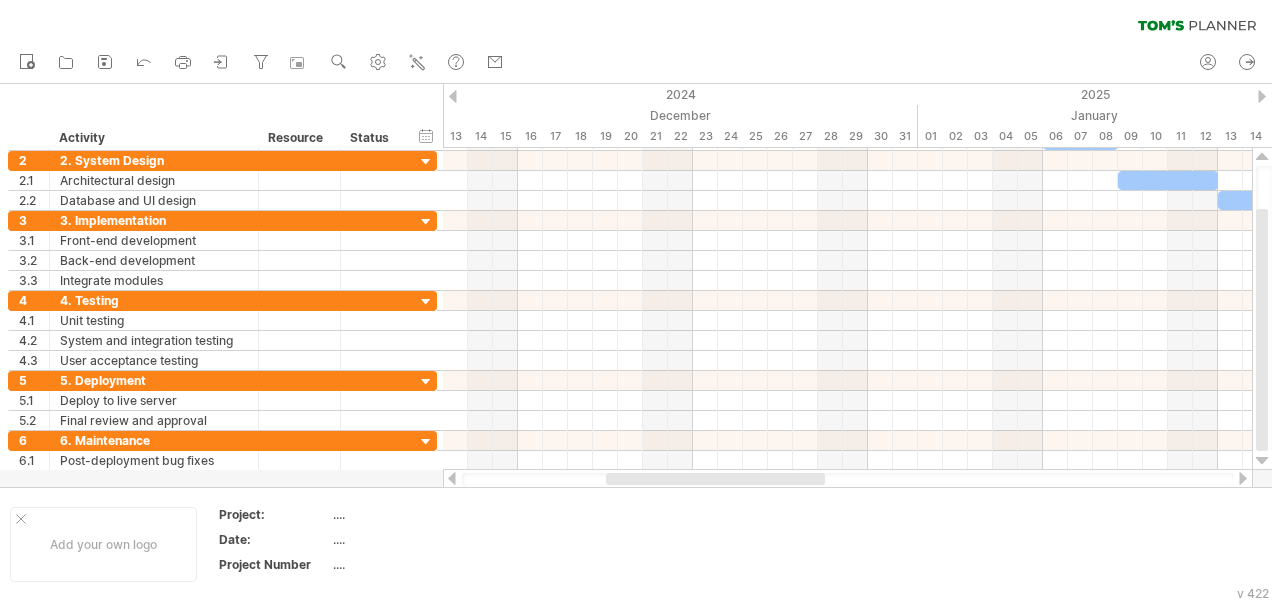 click at bounding box center (1262, 96) 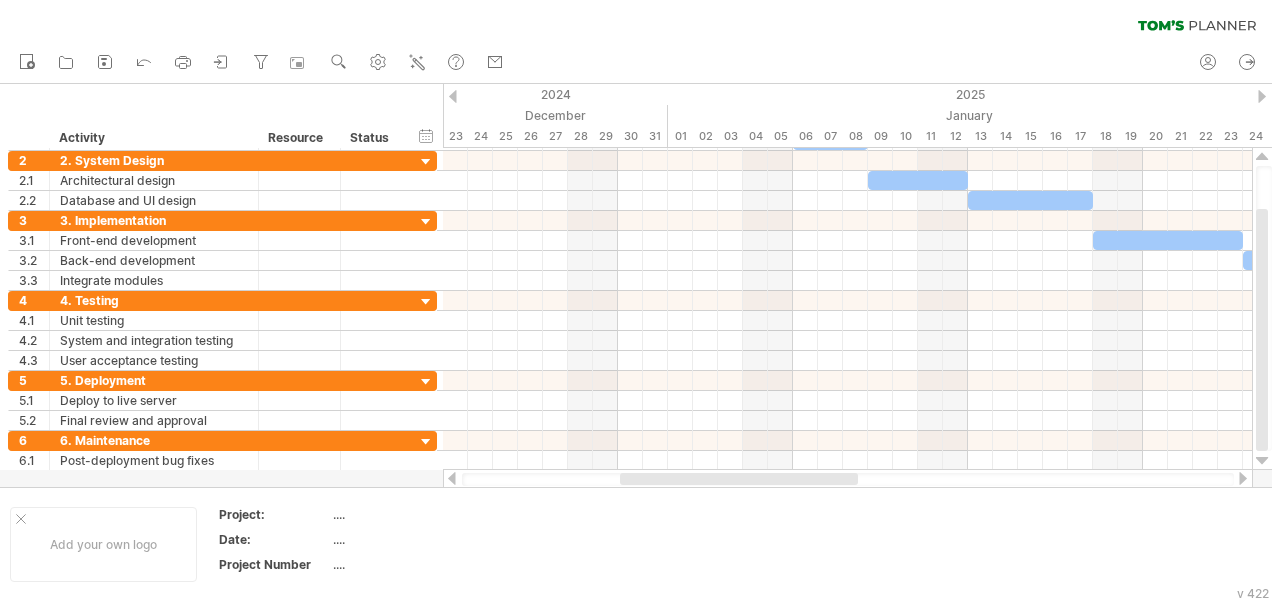 click at bounding box center [1262, 96] 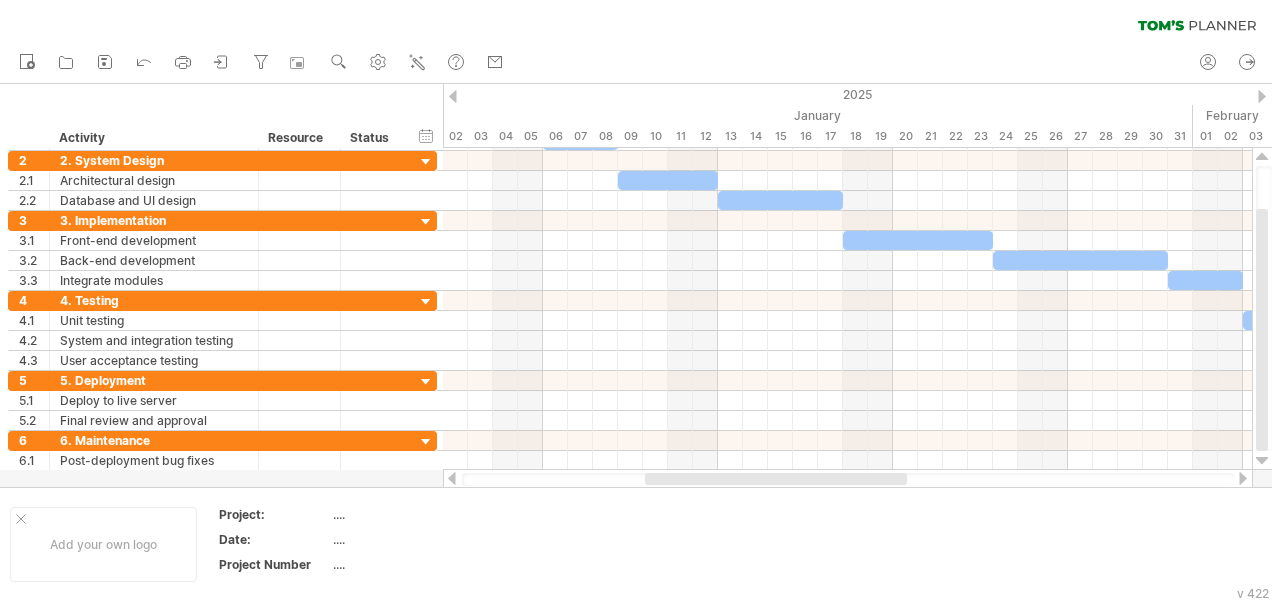 click at bounding box center (1262, 96) 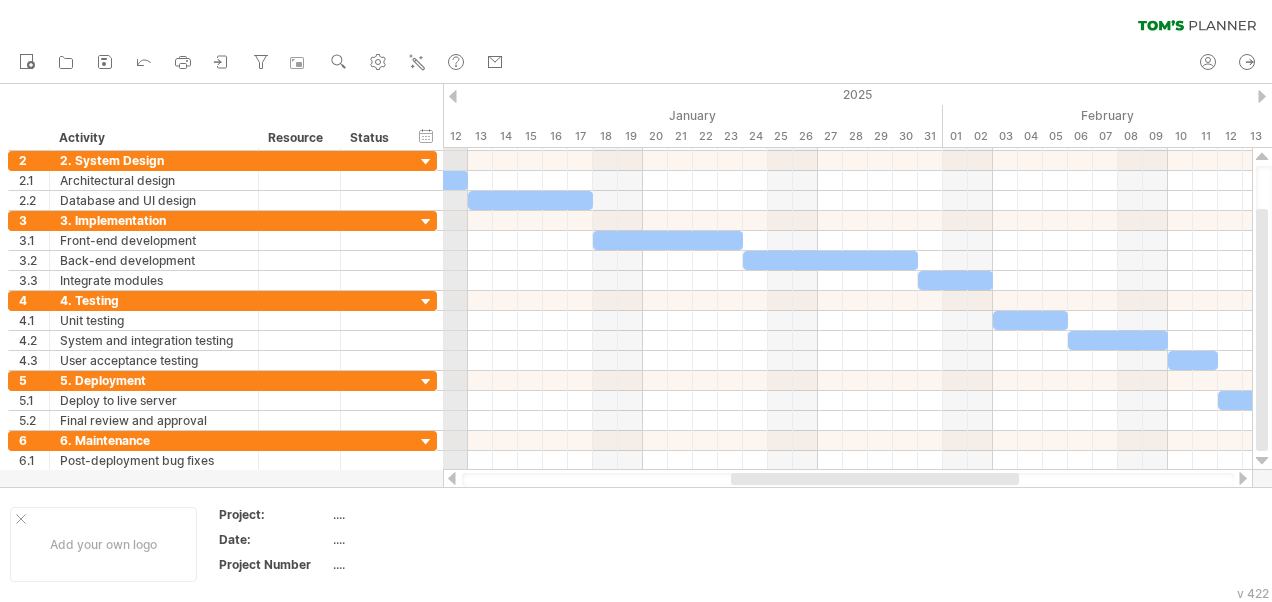 click on "2025" at bounding box center [1230, 94] 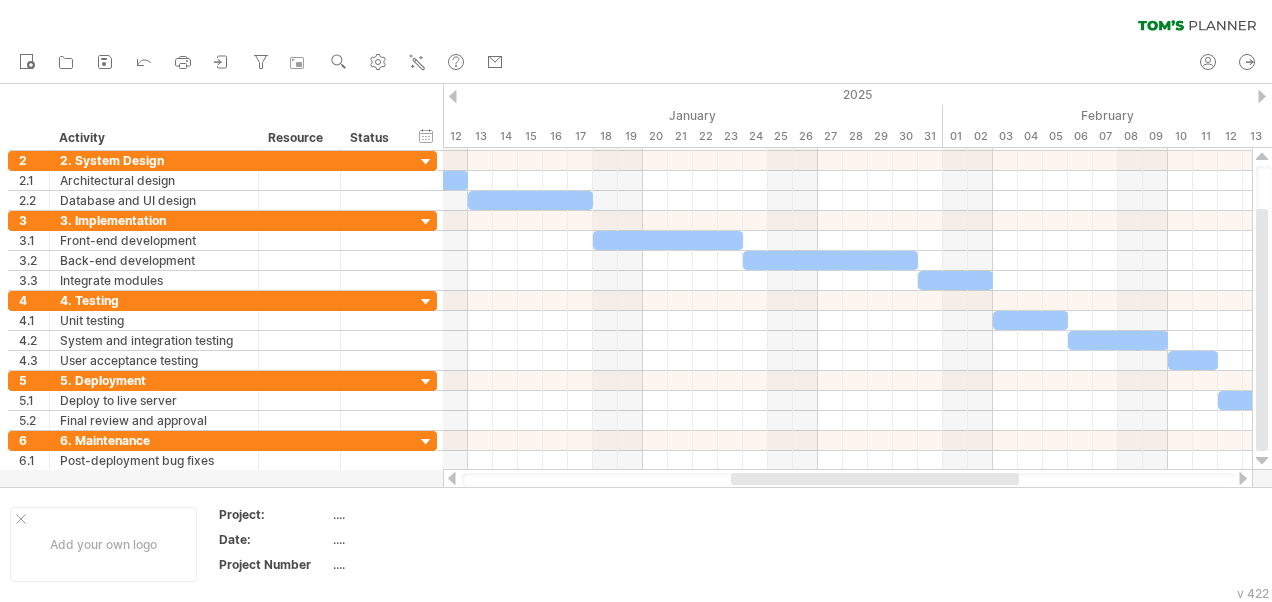 click at bounding box center [453, 96] 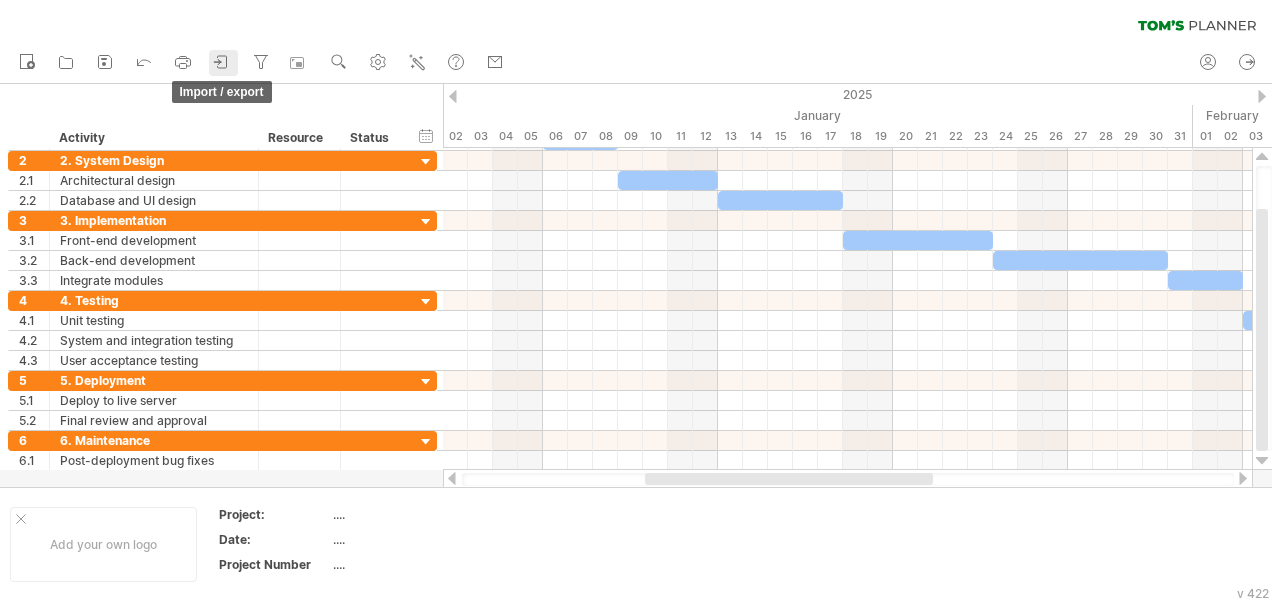 click at bounding box center (222, 62) 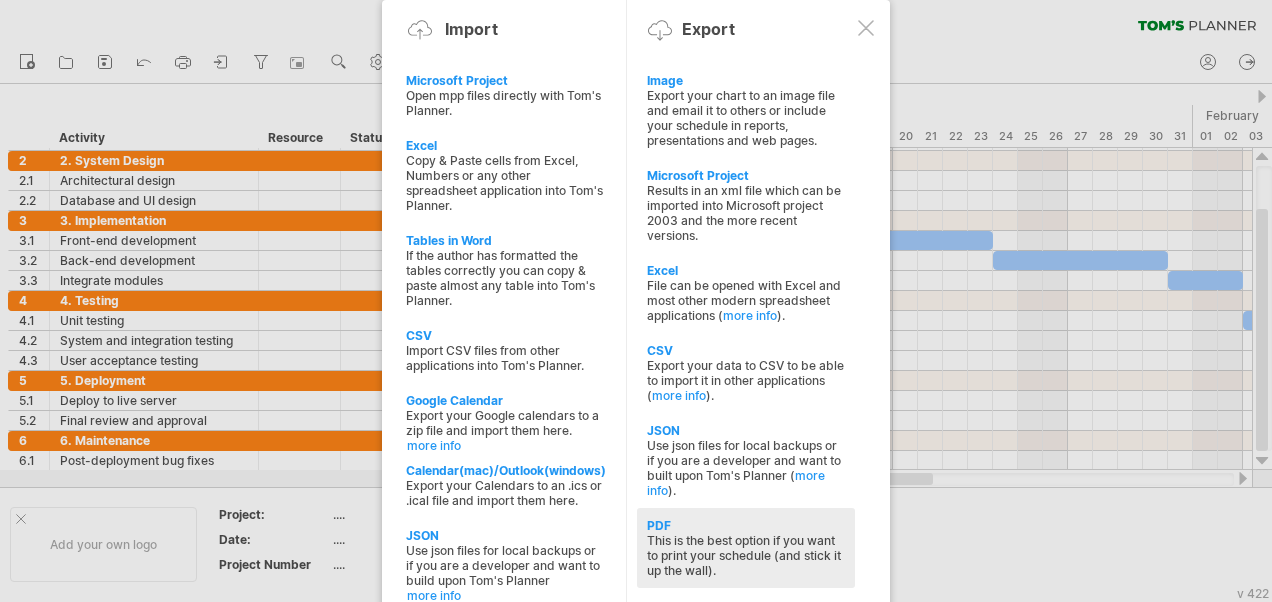 click on "PDF" at bounding box center [746, 80] 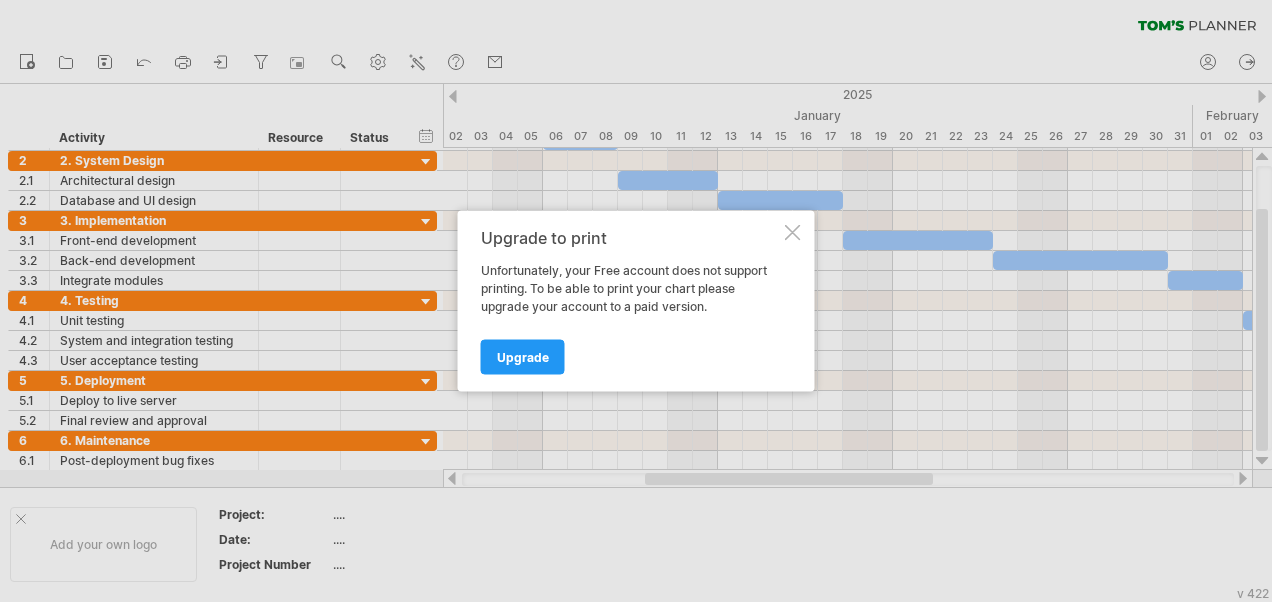 click on "Upgrade to print Unfortunately, your Free account does not support printing. To be able to print your chart please upgrade your account to a paid version. Upgrade" at bounding box center [636, 301] 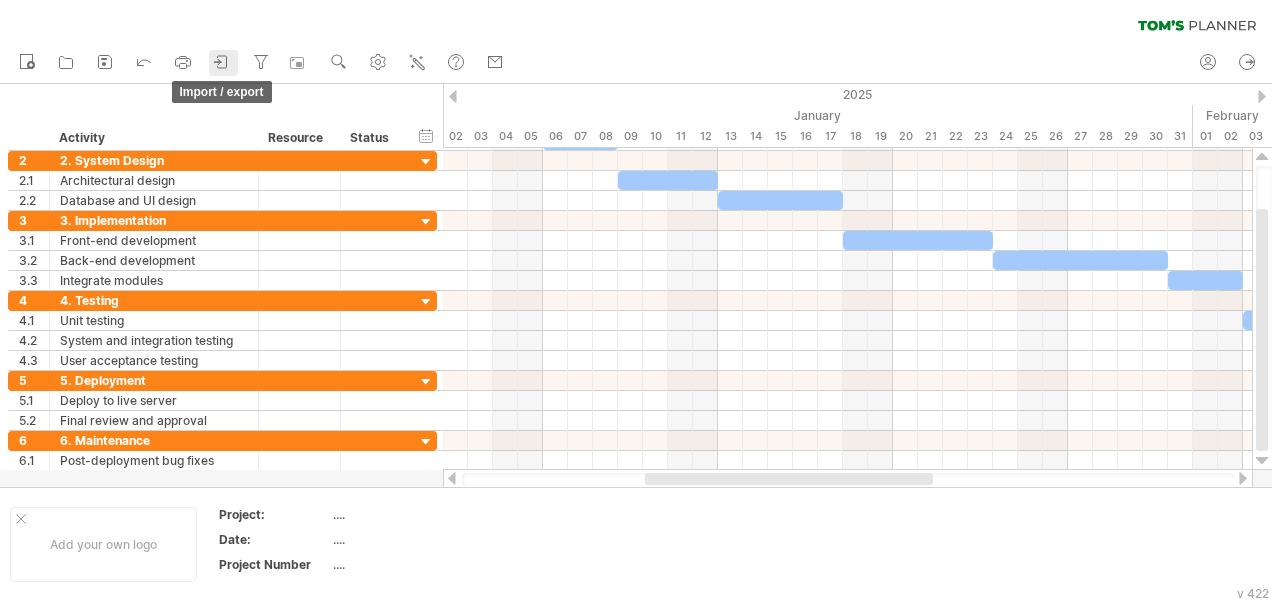click at bounding box center [222, 62] 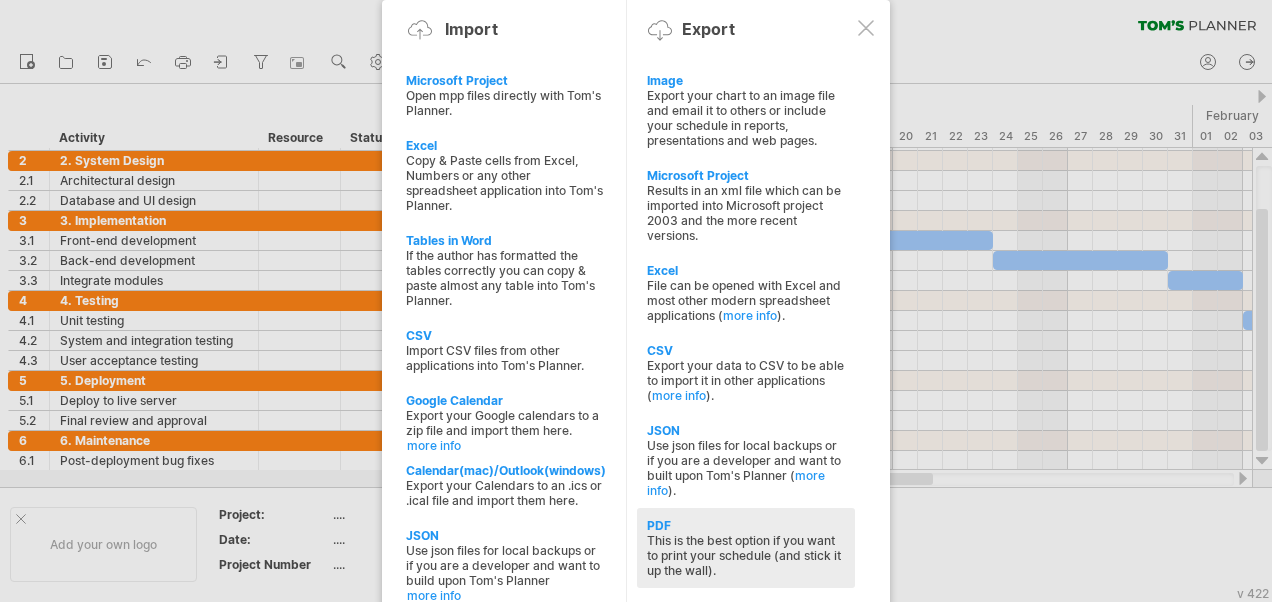 click on "PDF" at bounding box center (746, 80) 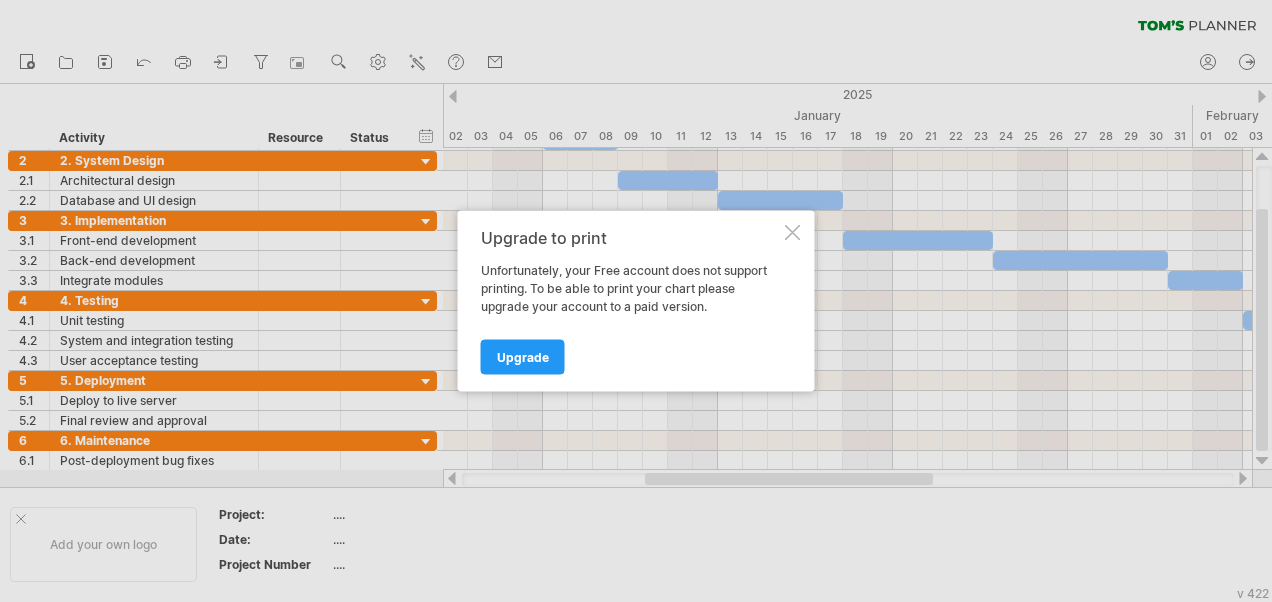 click on "Upgrade to print Unfortunately, your Free account does not support printing. To be able to print your chart please upgrade your account to a paid version. Upgrade" at bounding box center [636, 301] 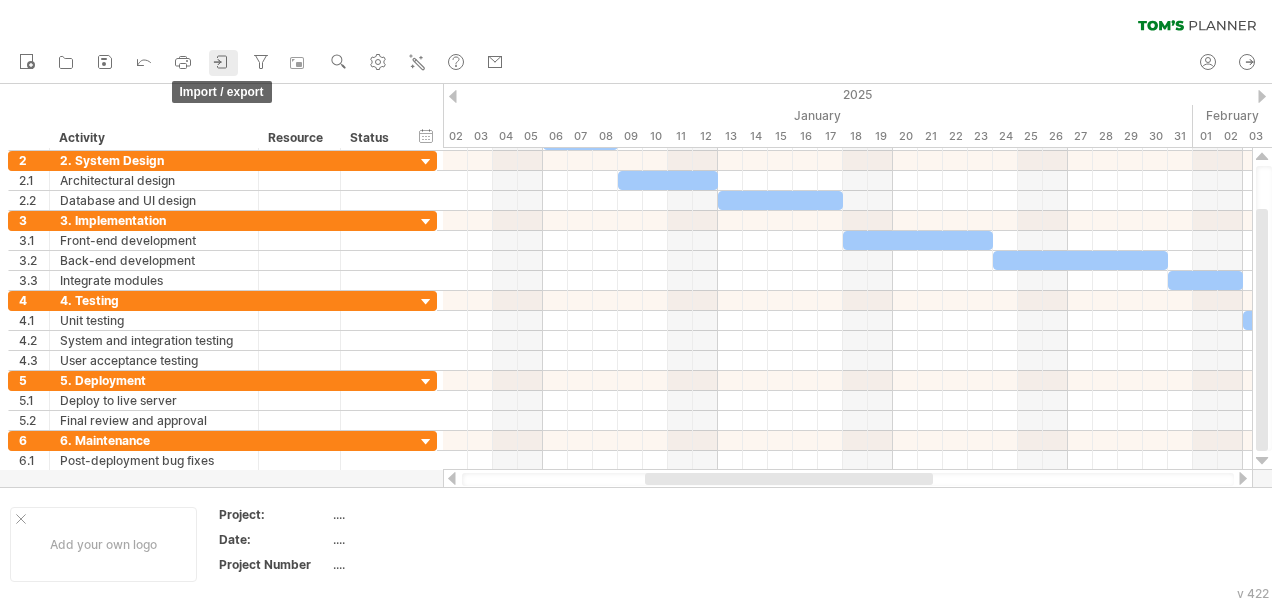 click at bounding box center [222, 62] 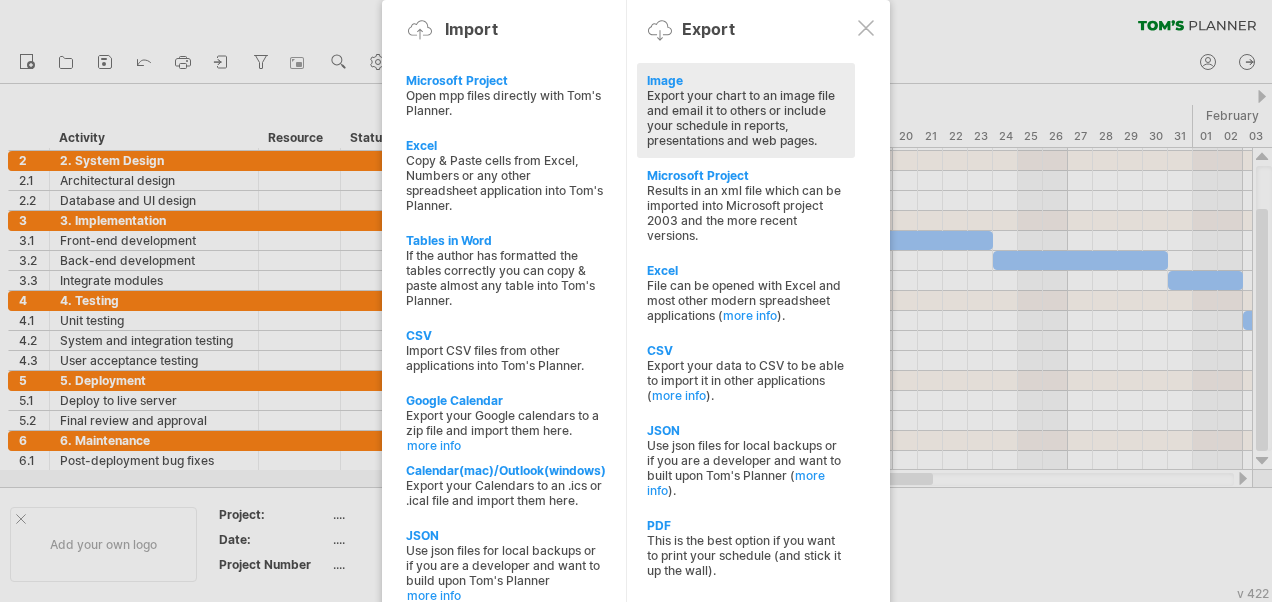 click on "Image" at bounding box center (746, 80) 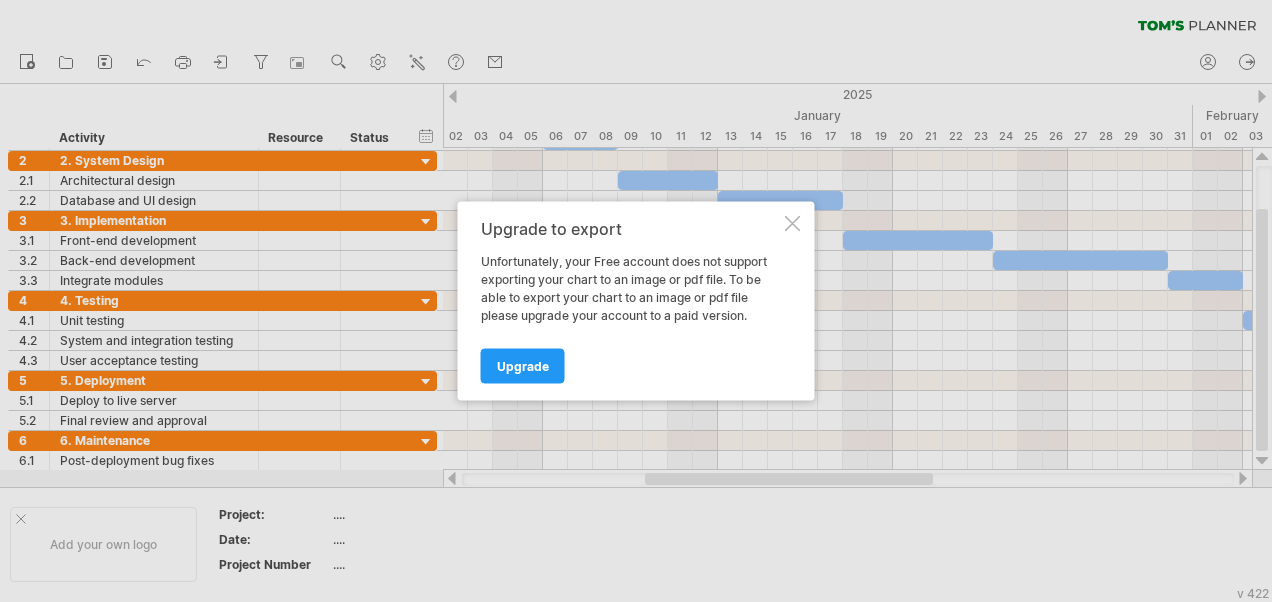 click at bounding box center [793, 224] 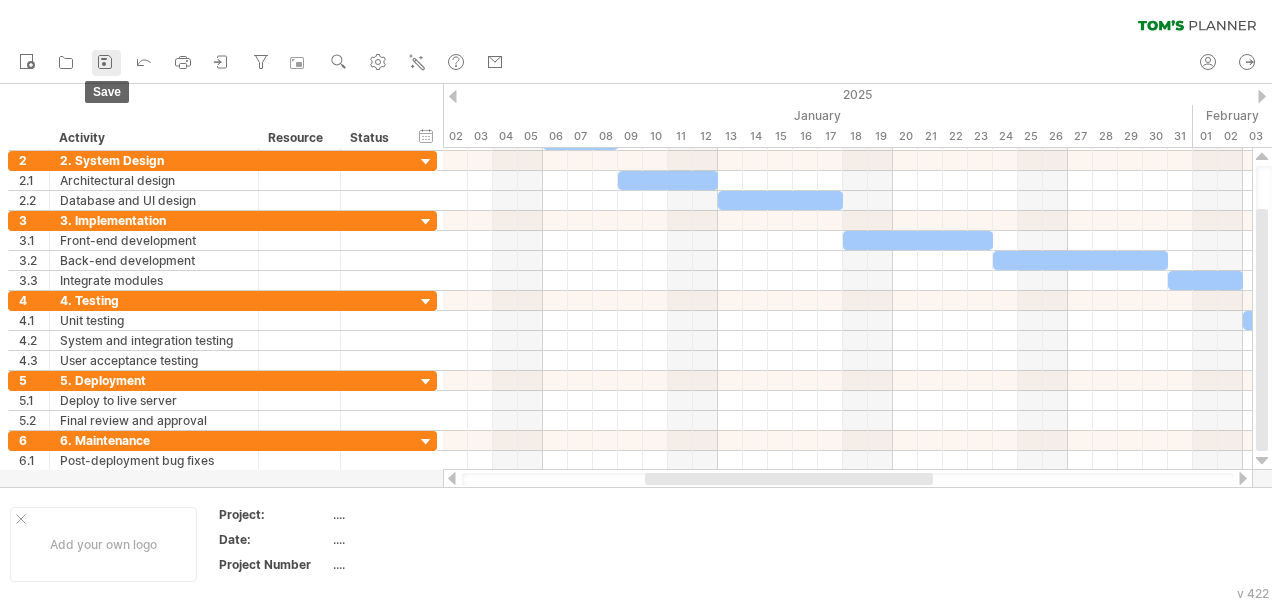 click on "save" at bounding box center [106, 63] 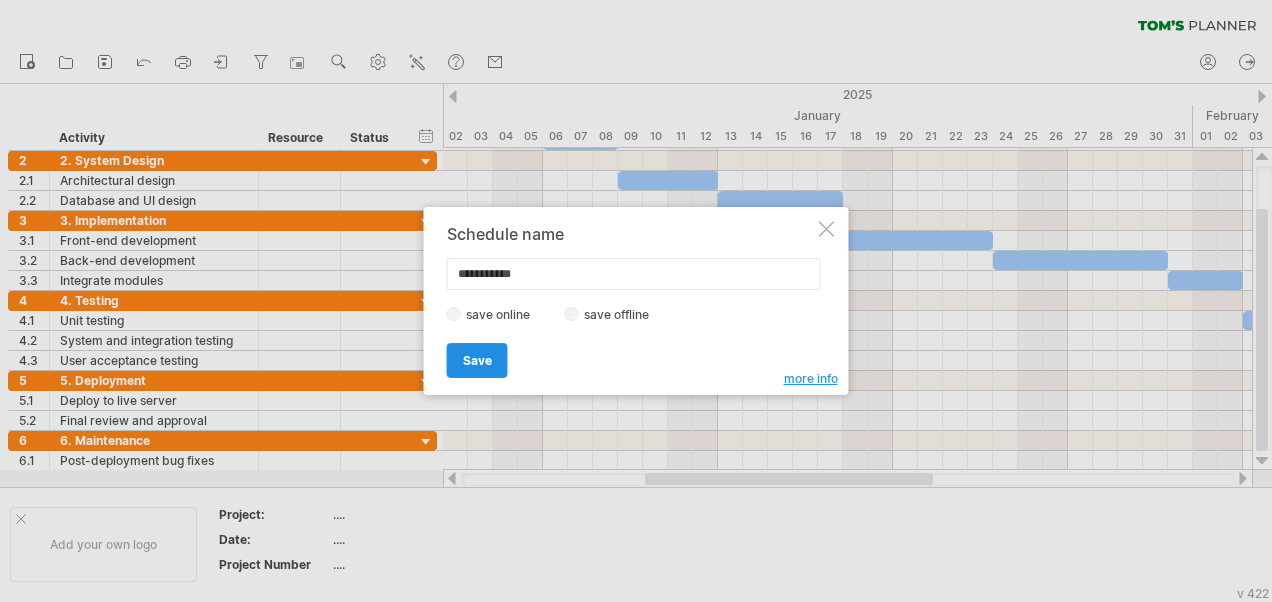 click on "Save" at bounding box center (477, 360) 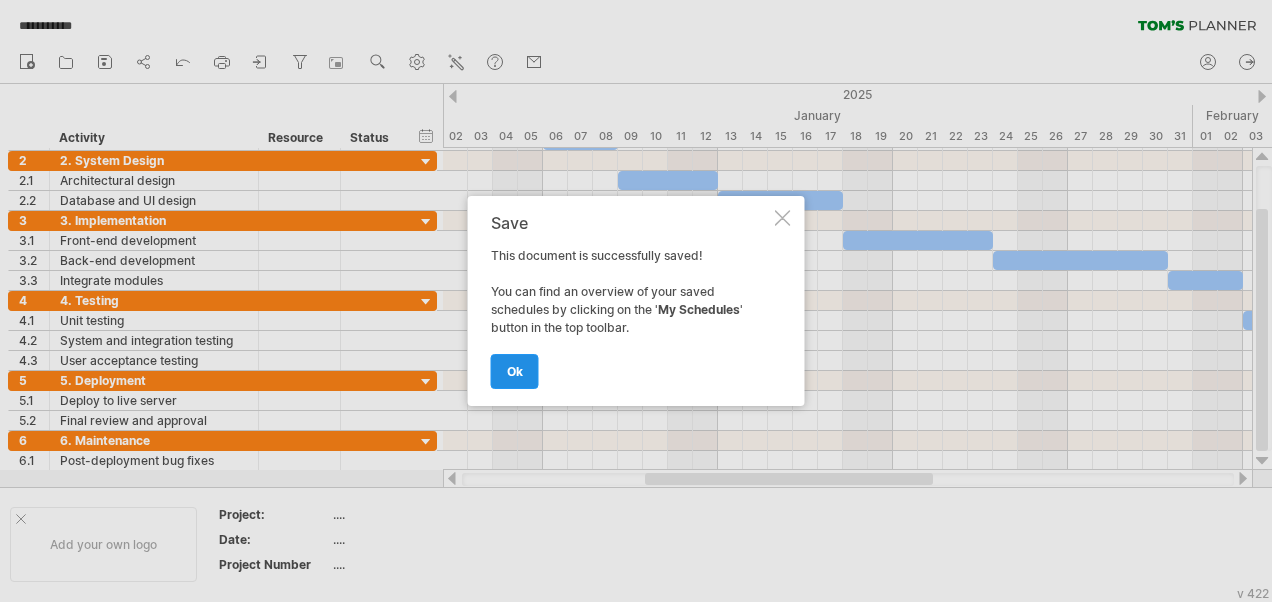 click on "ok" at bounding box center (515, 371) 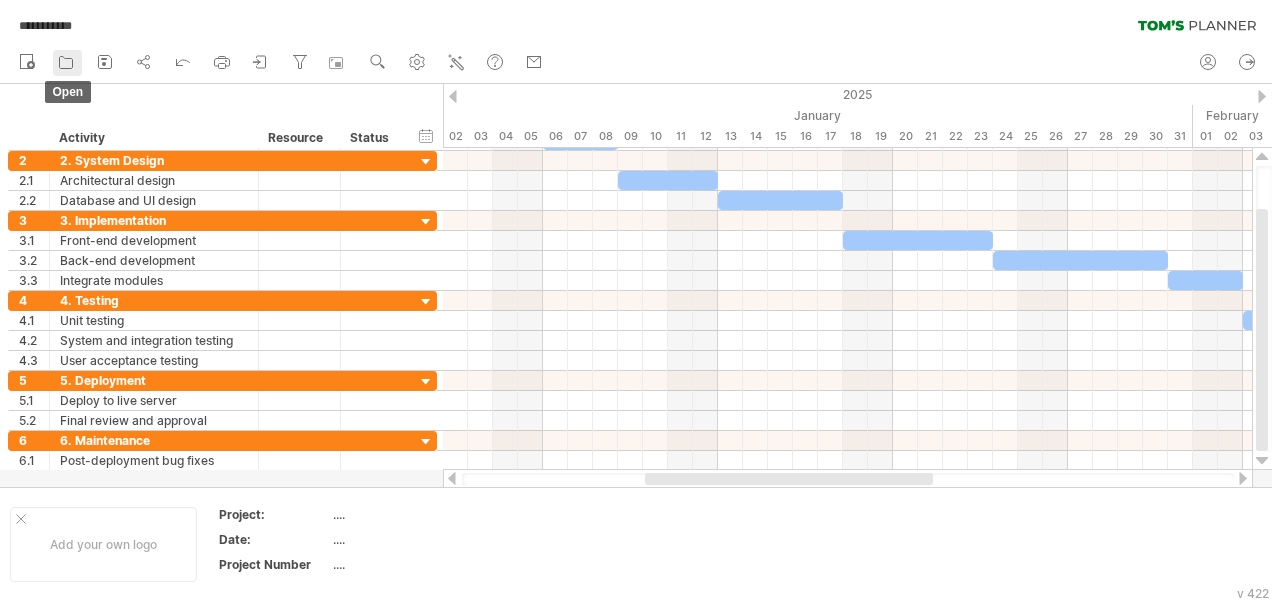 click at bounding box center [66, 62] 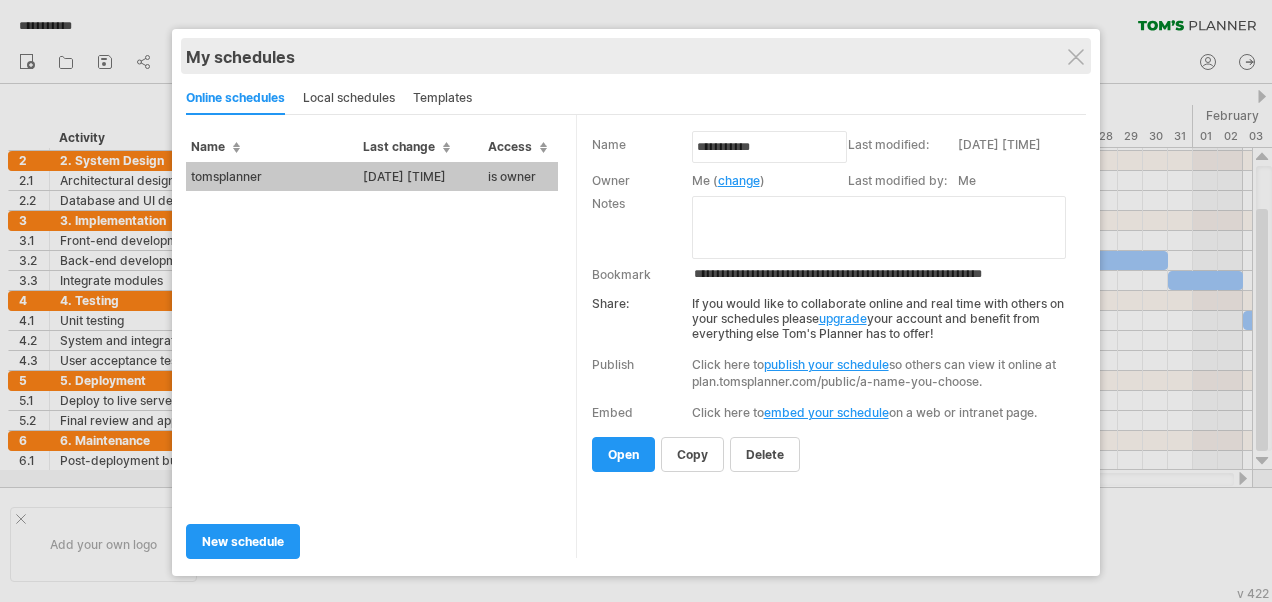 click on "My schedules" at bounding box center (636, 57) 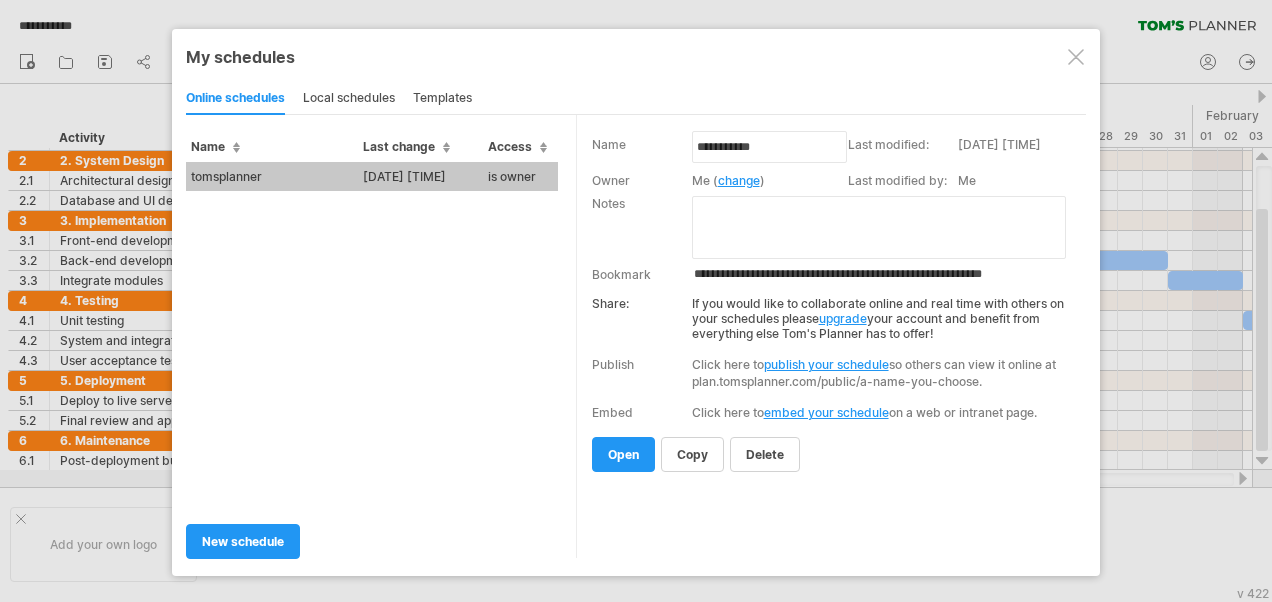 click at bounding box center [1076, 57] 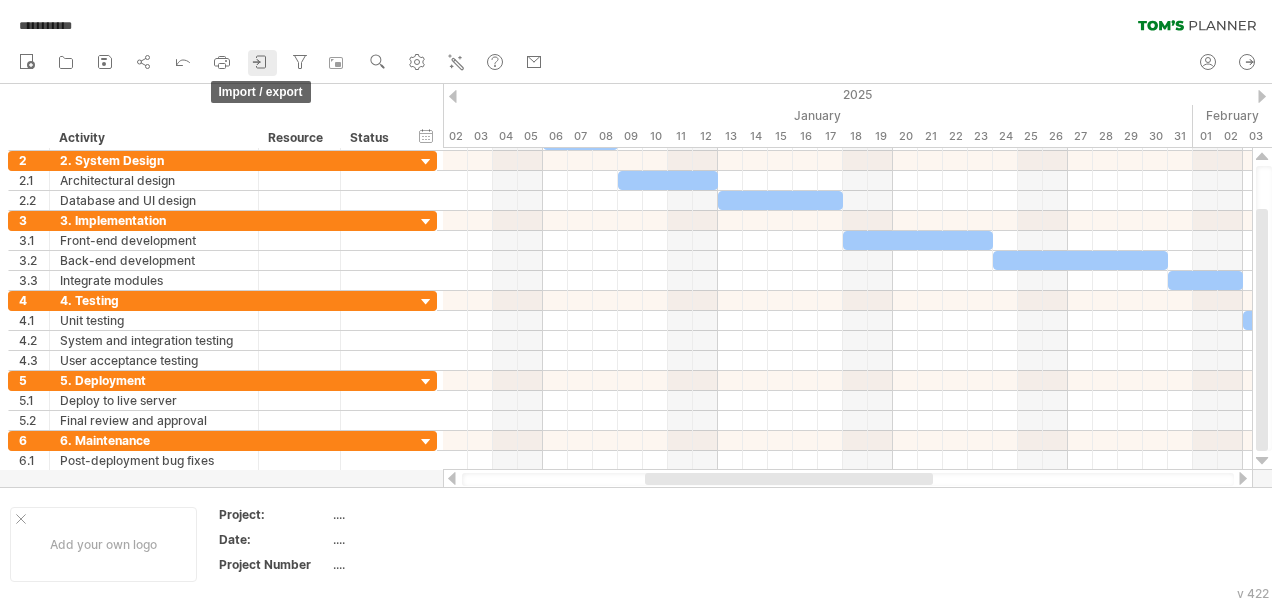 click on "import / export" at bounding box center [262, 63] 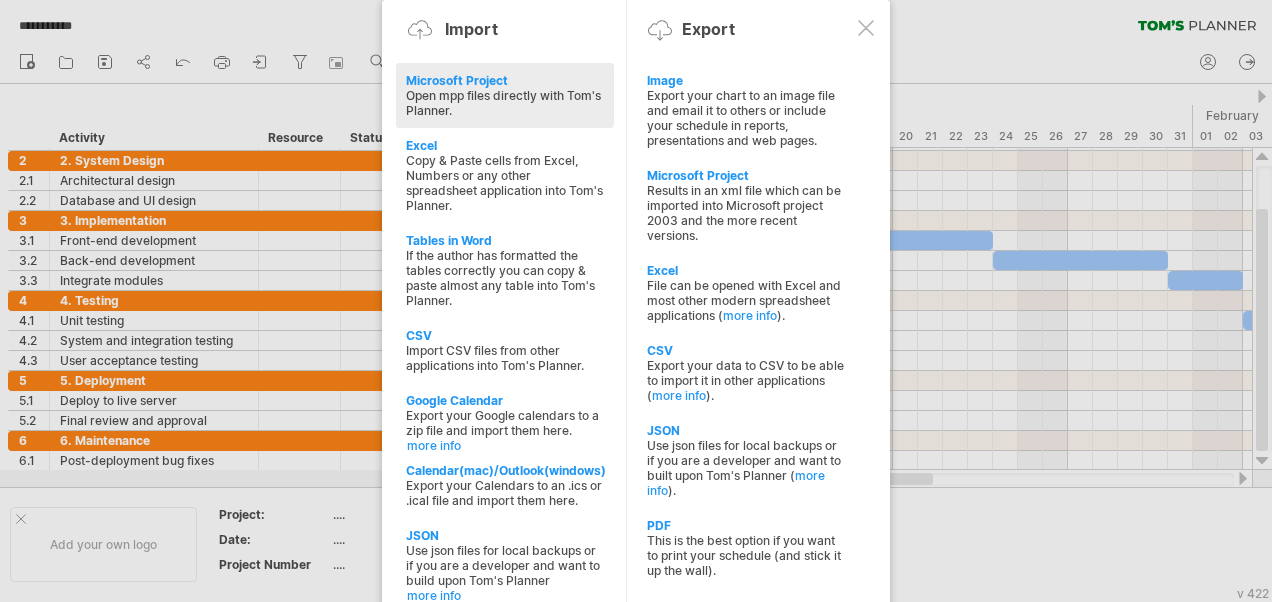 click at bounding box center [-1579, 213] 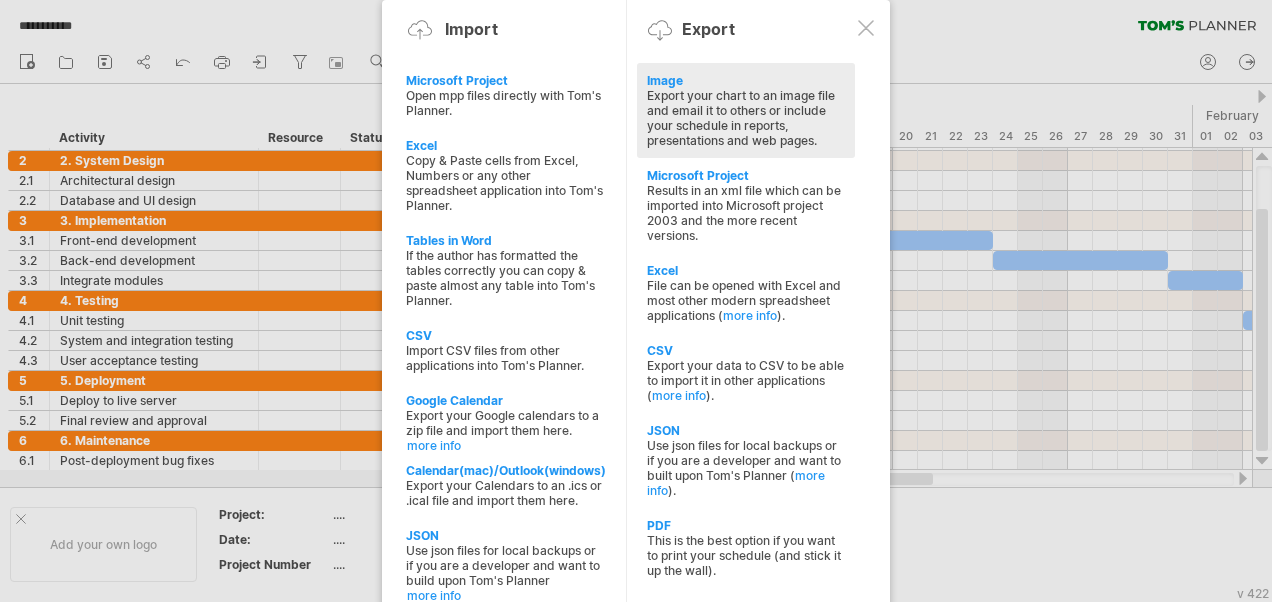 click on "Image" at bounding box center [746, 80] 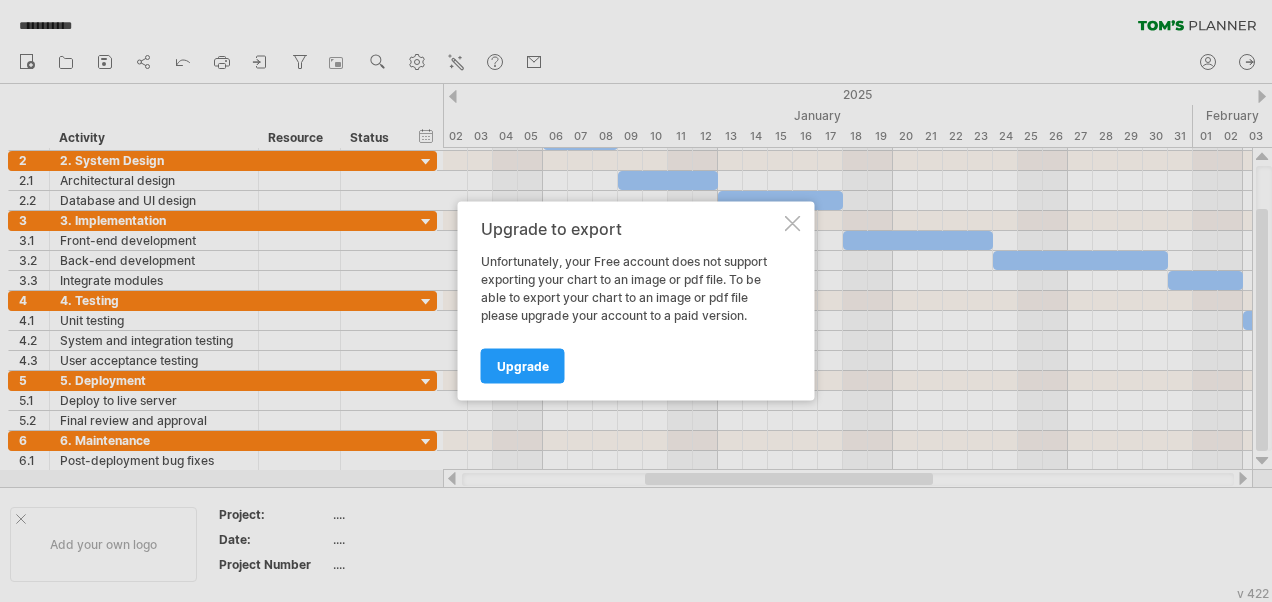 click at bounding box center [793, 224] 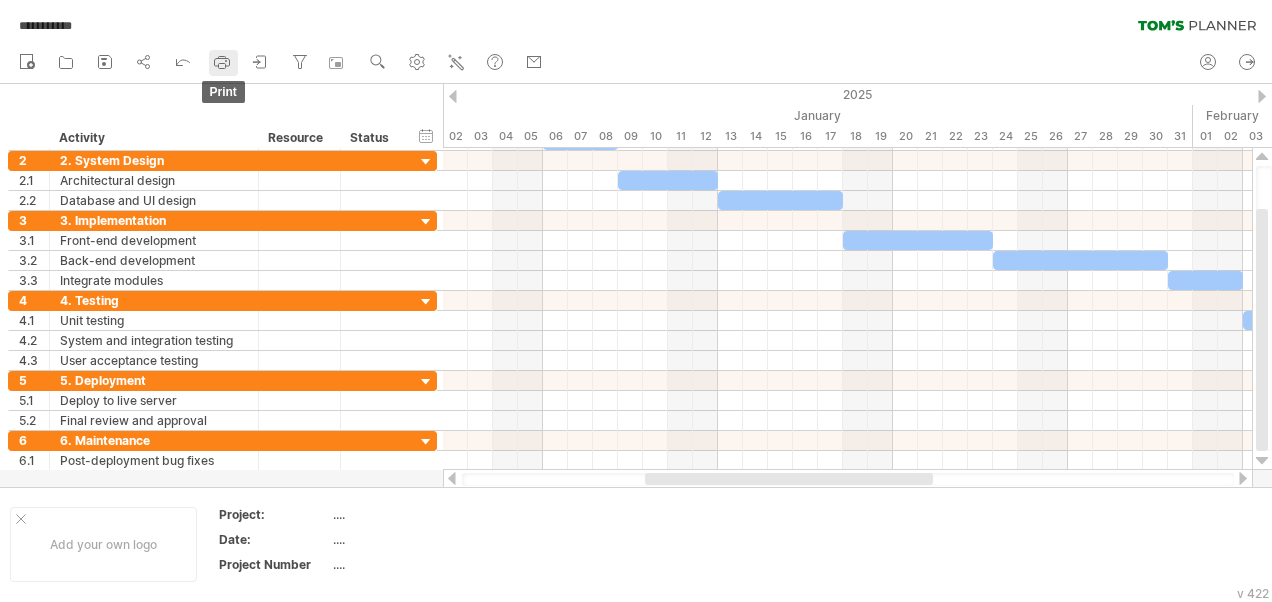 click on "print" at bounding box center [223, 63] 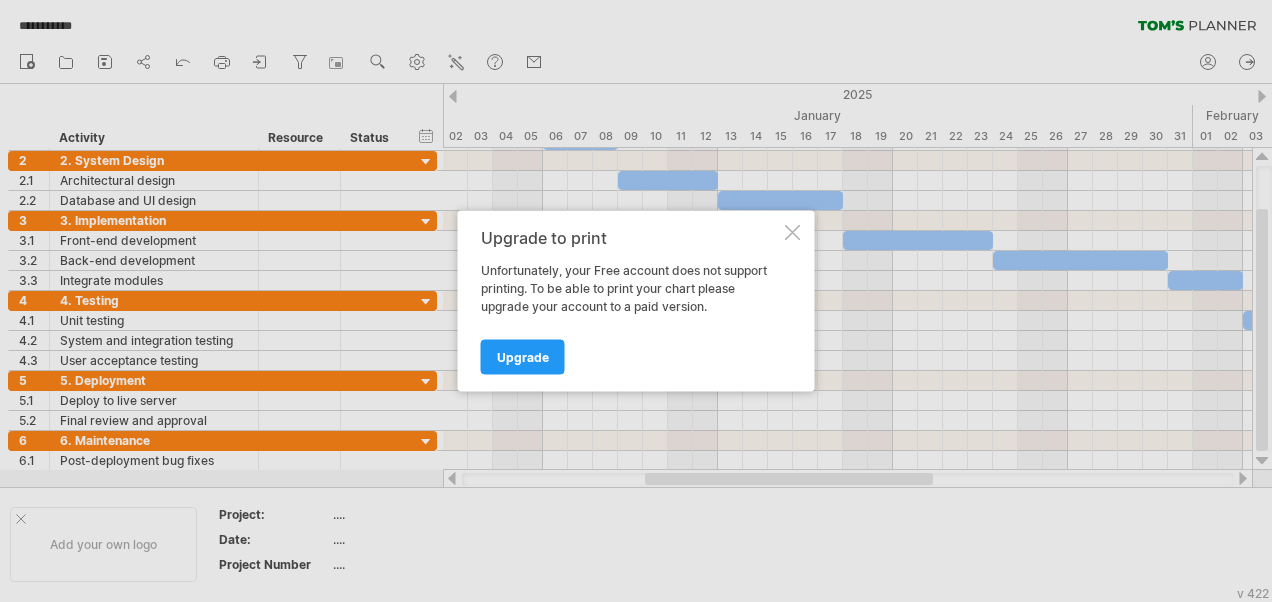 click on "Upgrade to print Unfortunately, your Free account does not support printing. To be able to print your chart please upgrade your account to a paid version. Upgrade" at bounding box center (636, 301) 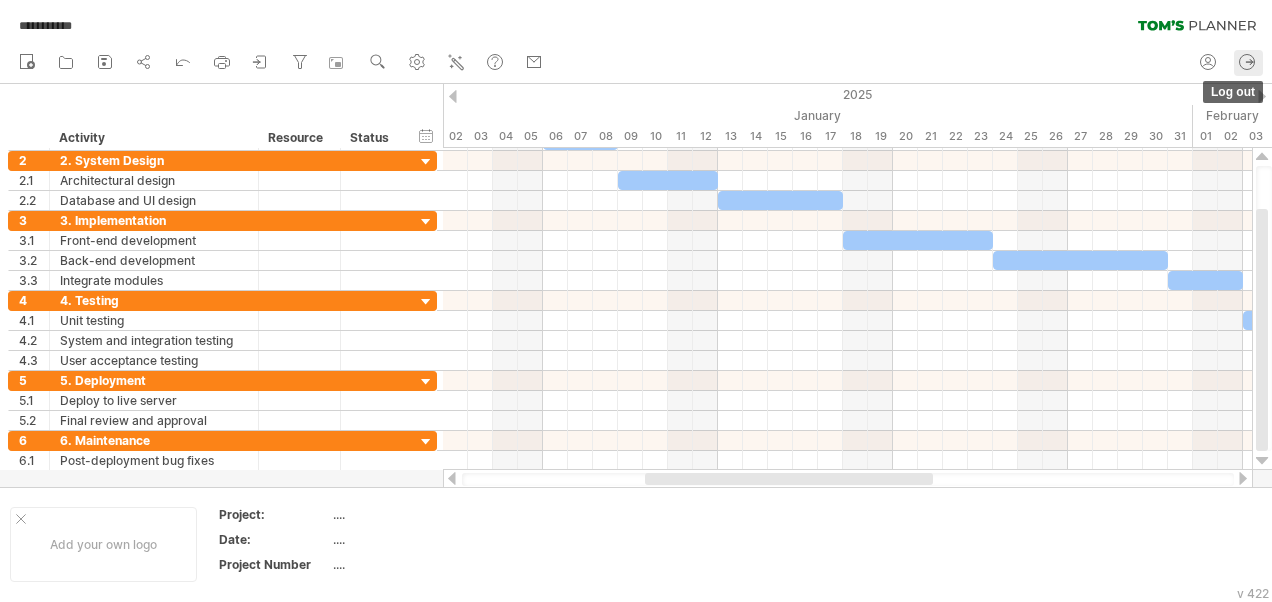 click at bounding box center (1247, 62) 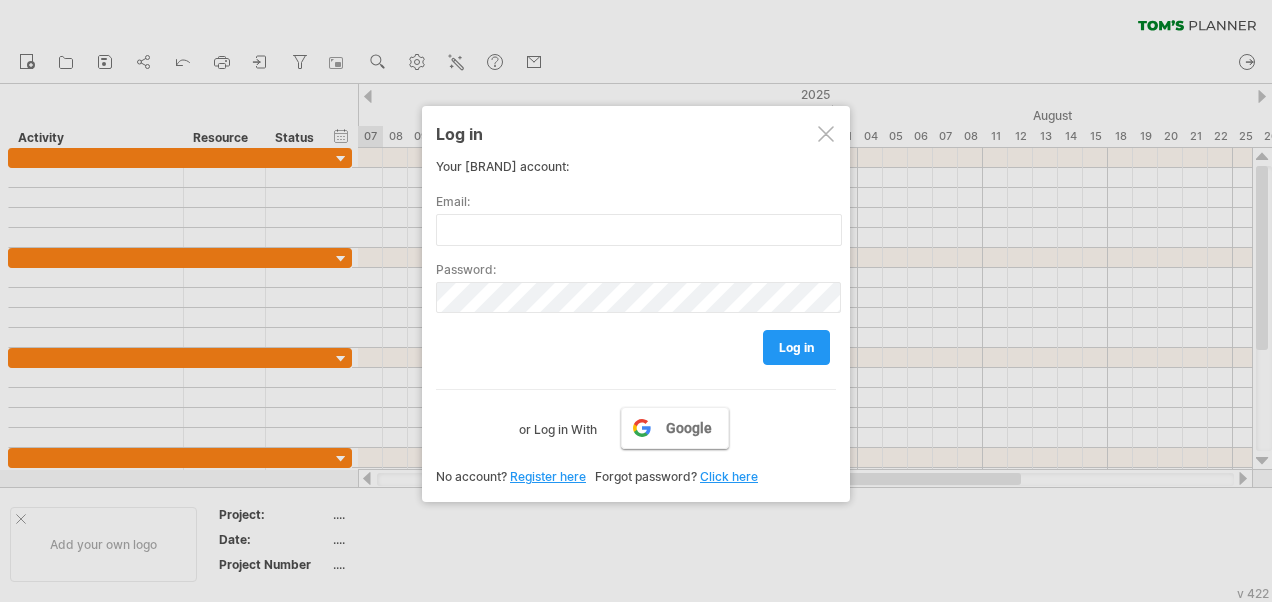 click on "Google" at bounding box center (689, 428) 